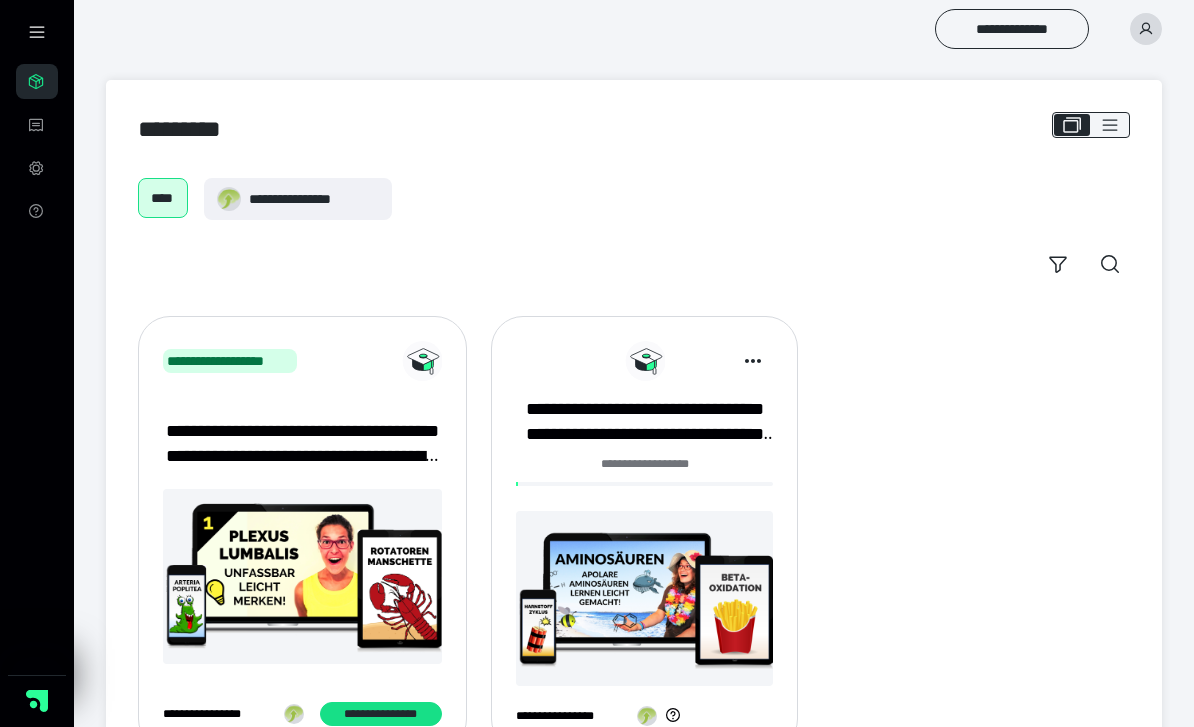 scroll, scrollTop: 0, scrollLeft: 0, axis: both 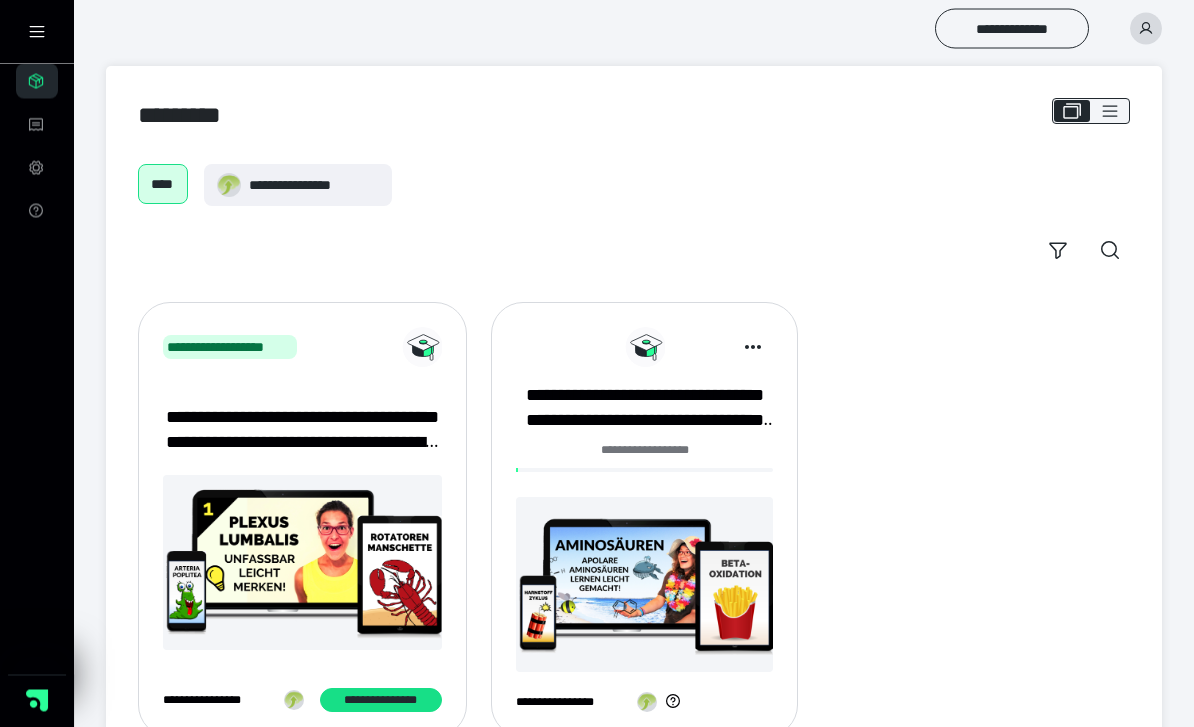 click at bounding box center [645, 585] 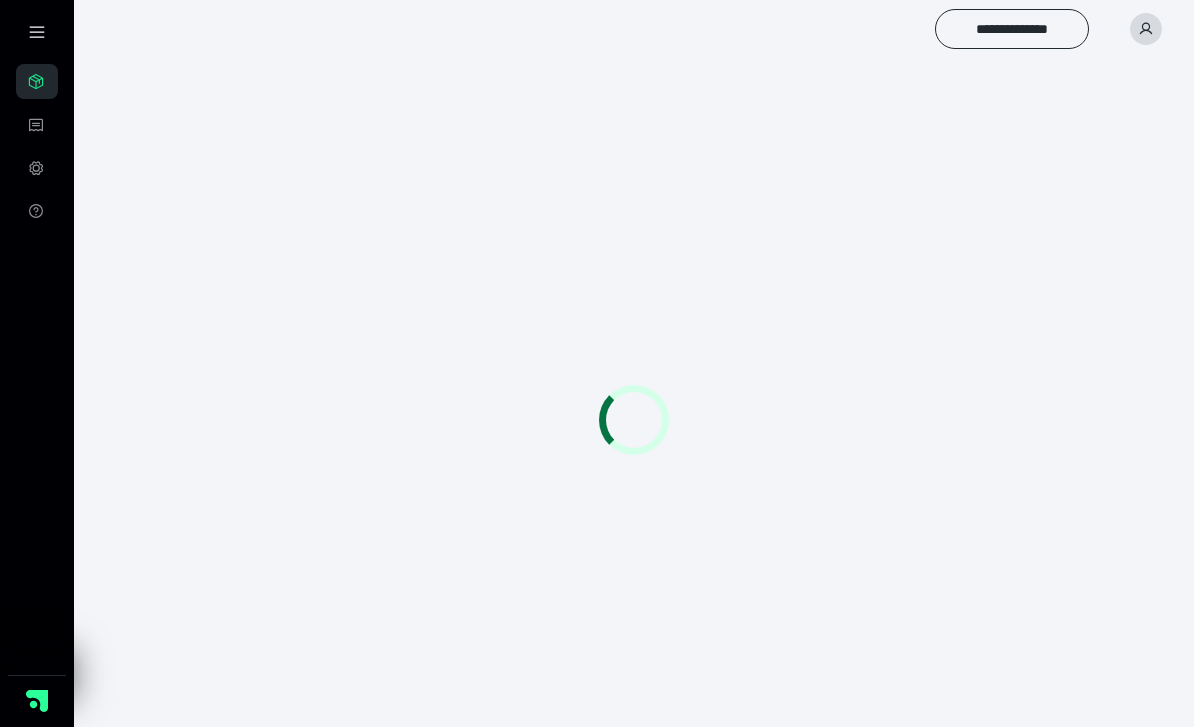 scroll, scrollTop: 0, scrollLeft: 0, axis: both 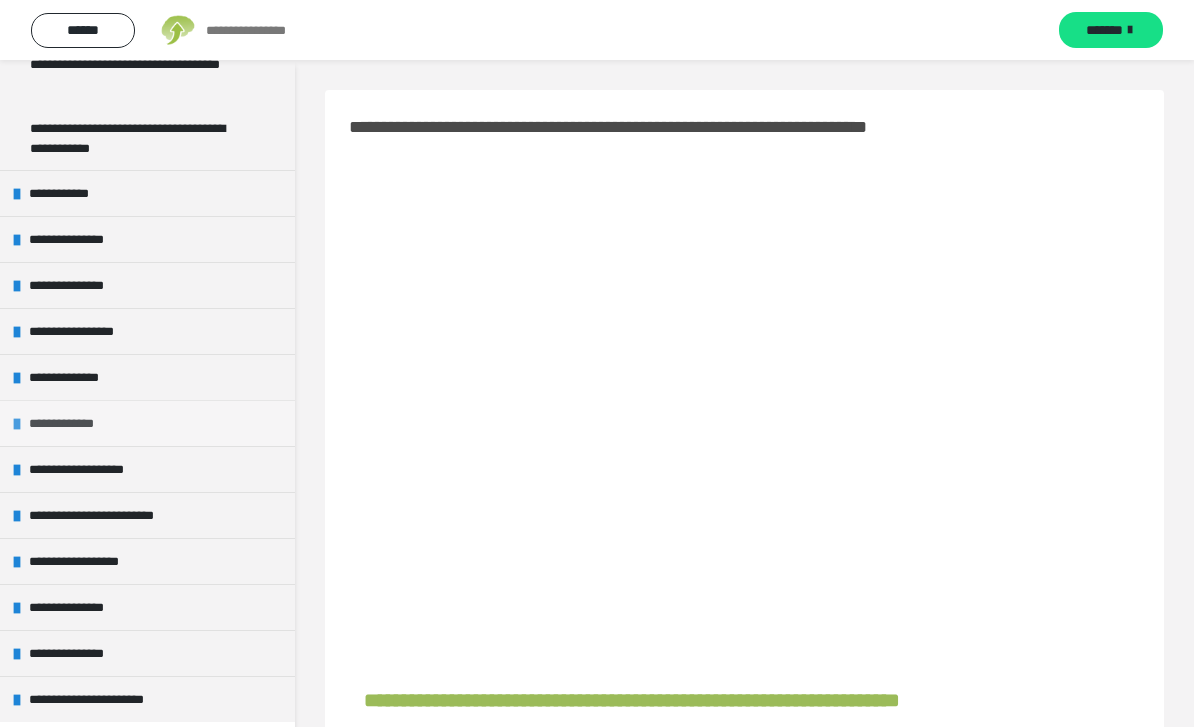 click on "**********" at bounding box center [69, 423] 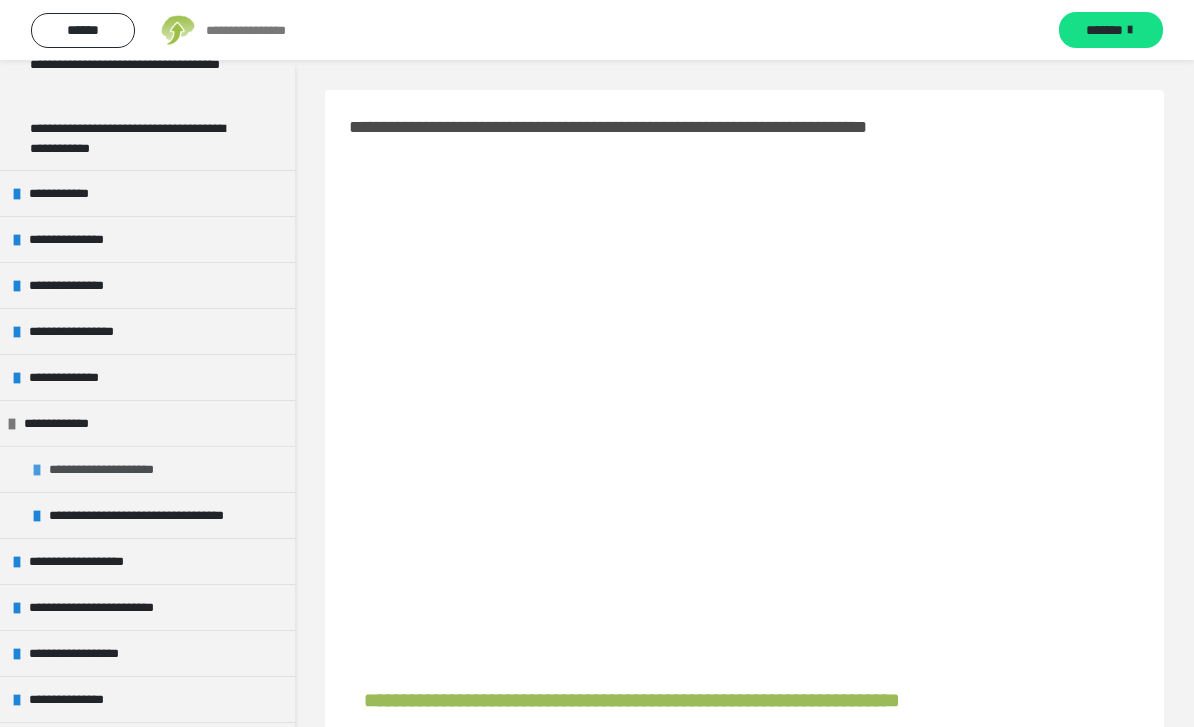 click on "**********" at bounding box center [117, 469] 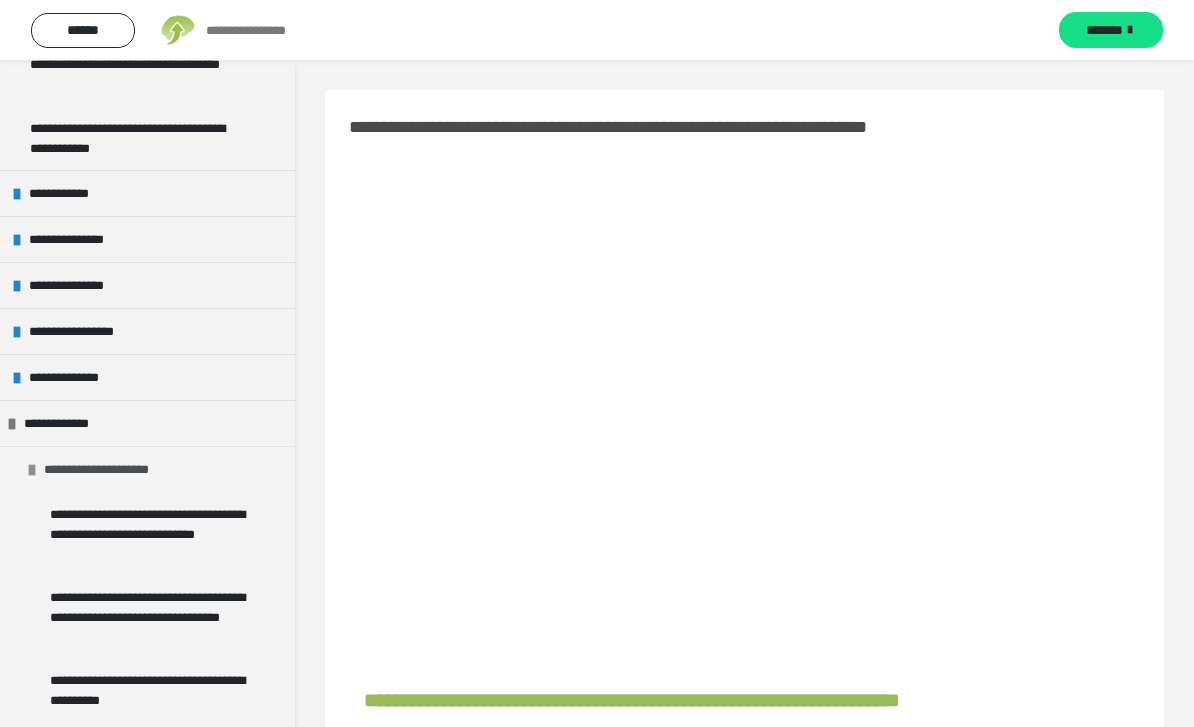 click on "**********" at bounding box center (112, 469) 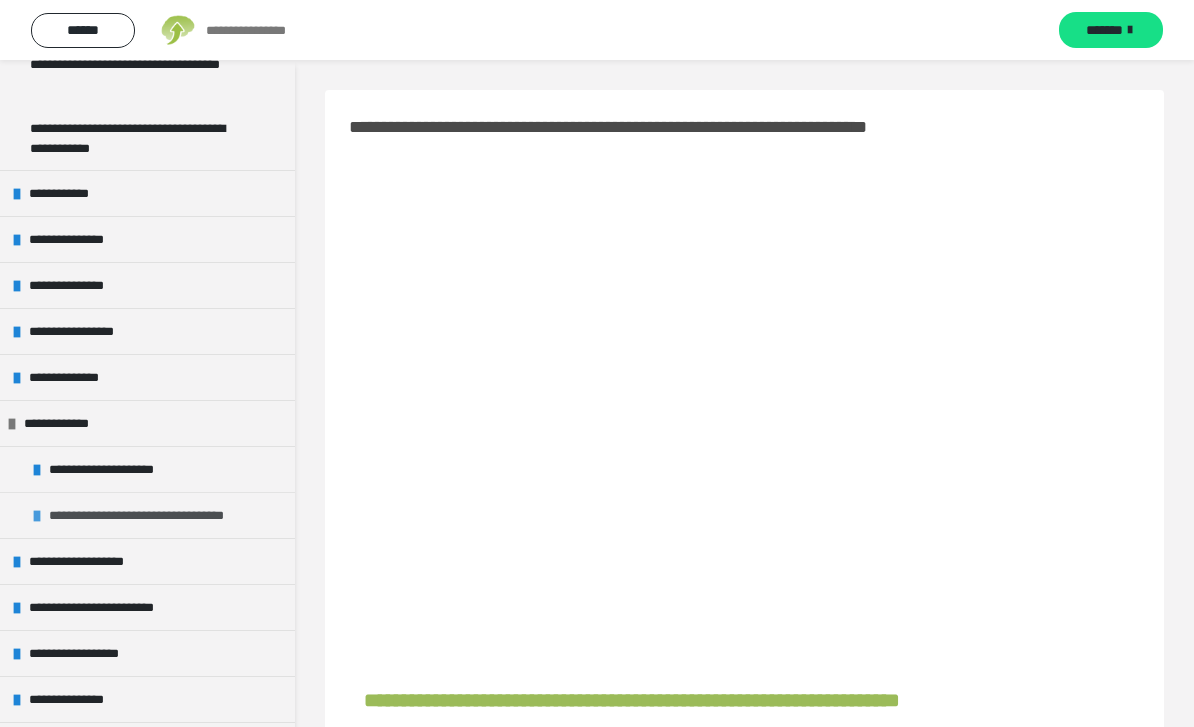 click on "**********" at bounding box center [158, 515] 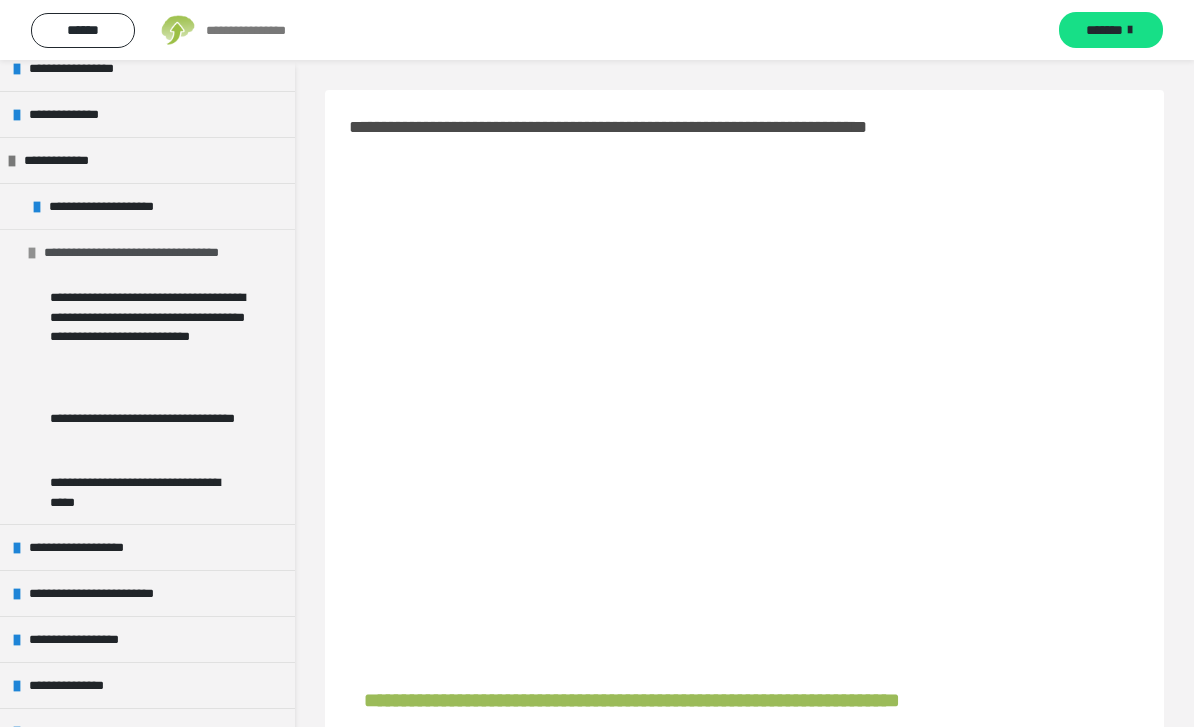 scroll, scrollTop: 661, scrollLeft: 0, axis: vertical 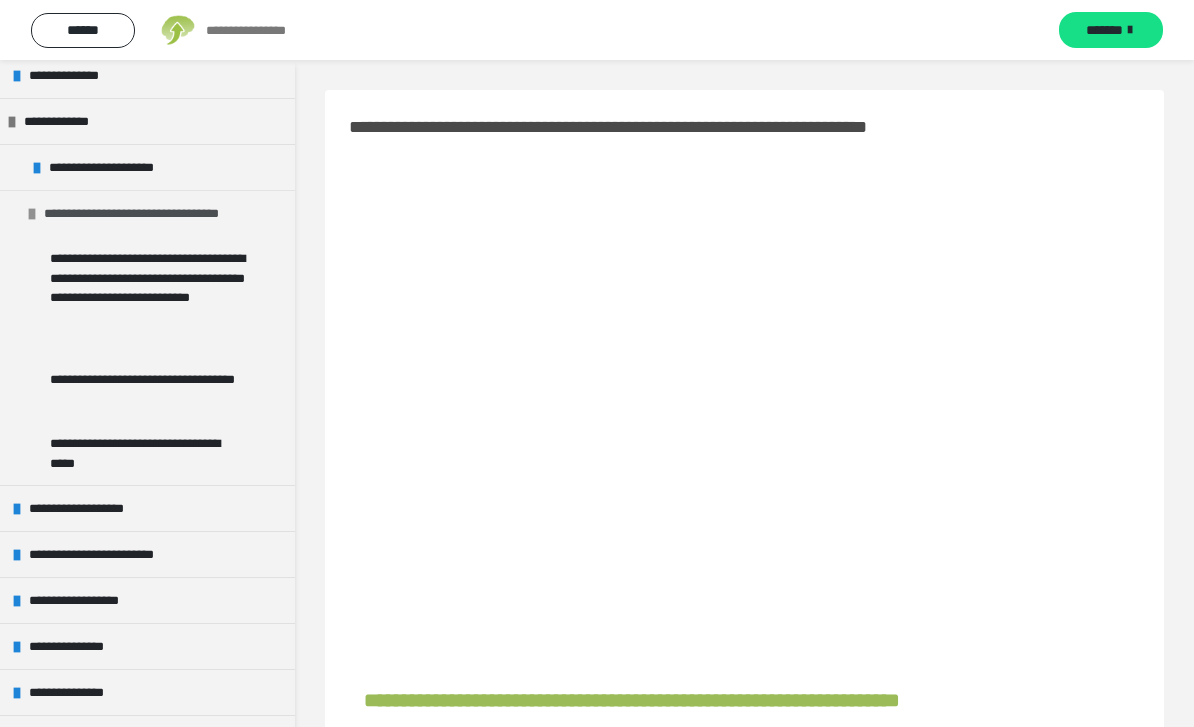 click on "**********" at bounding box center [153, 213] 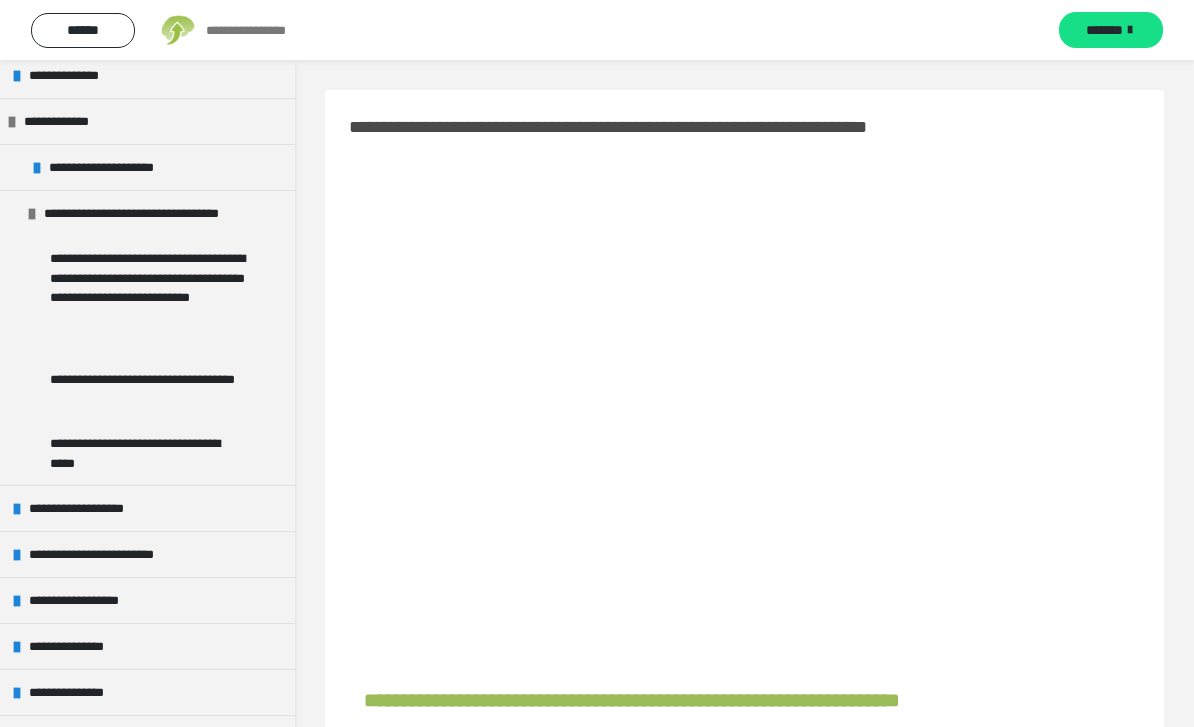 scroll, scrollTop: 451, scrollLeft: 0, axis: vertical 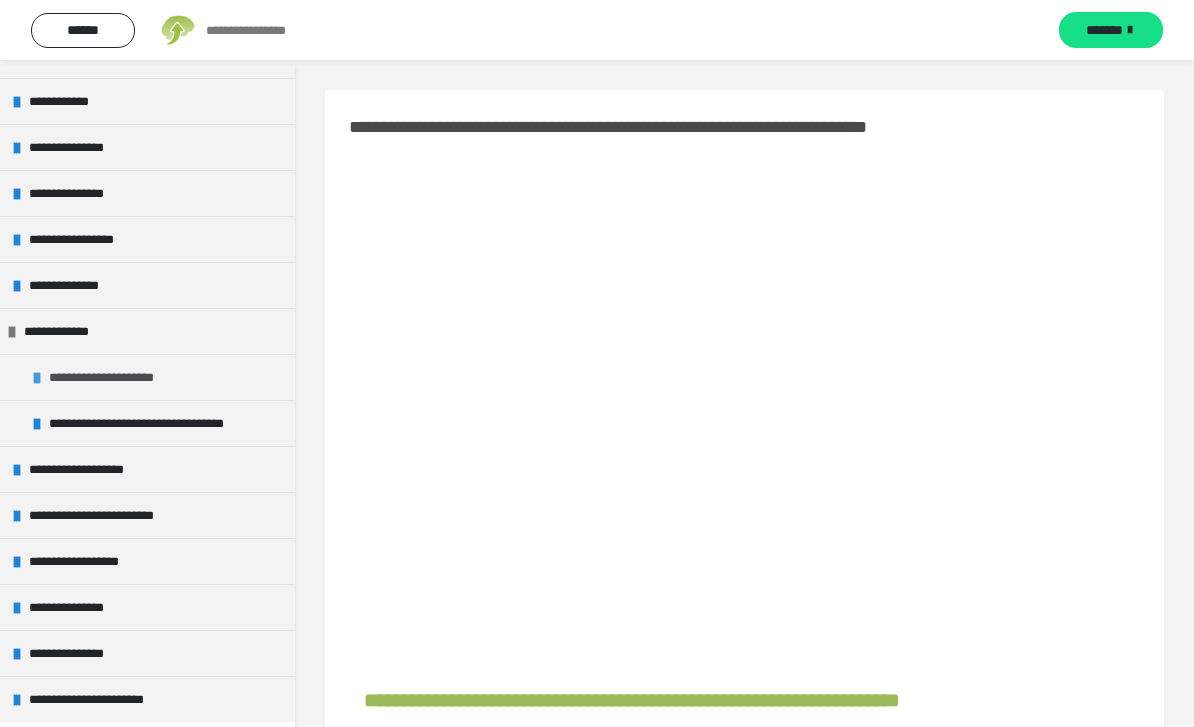 click on "**********" at bounding box center [117, 377] 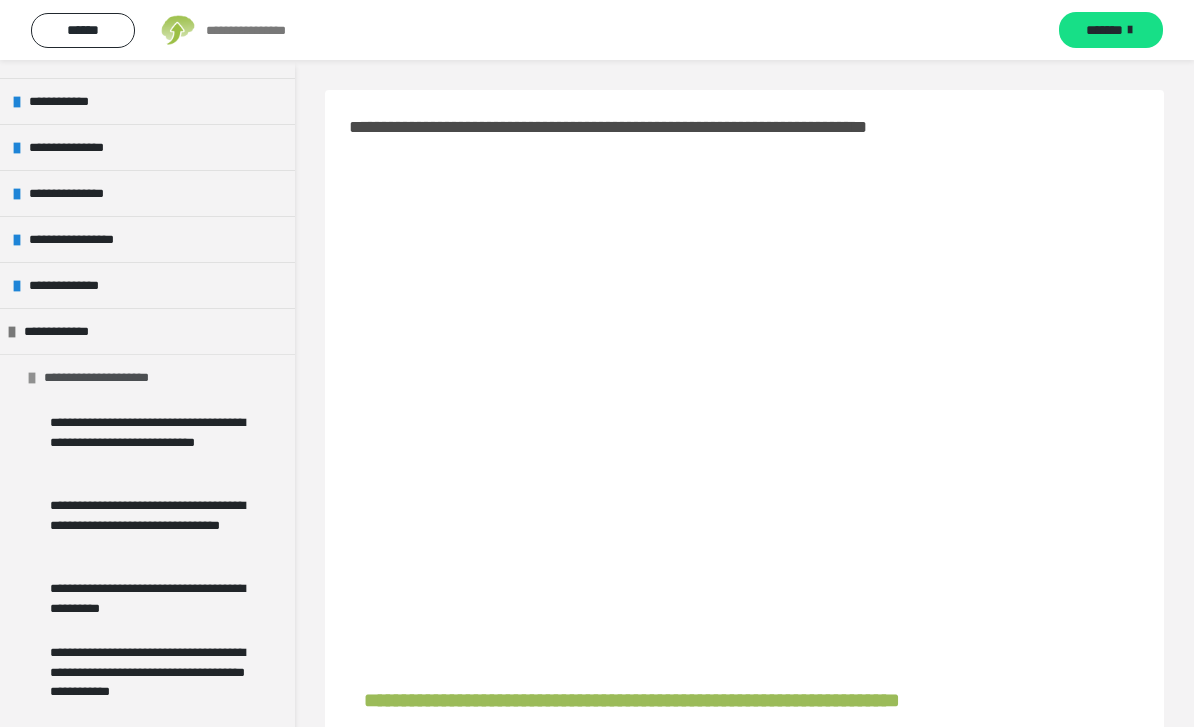 click on "**********" at bounding box center (112, 377) 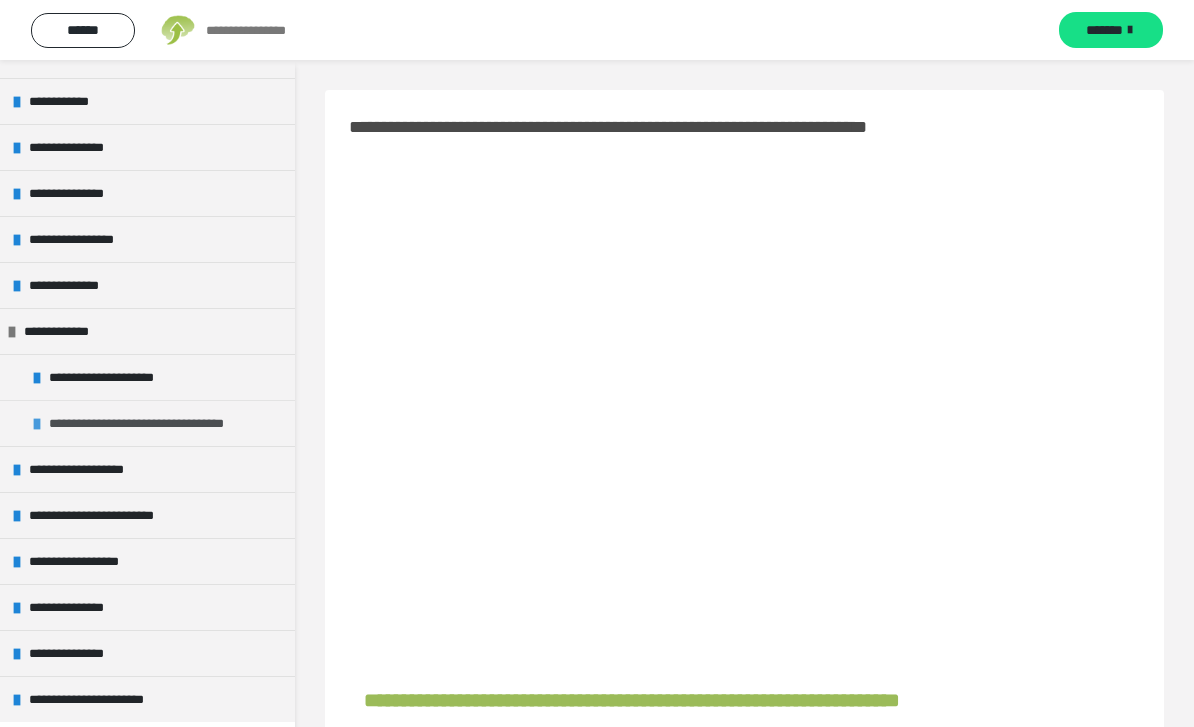 click on "**********" at bounding box center [147, 423] 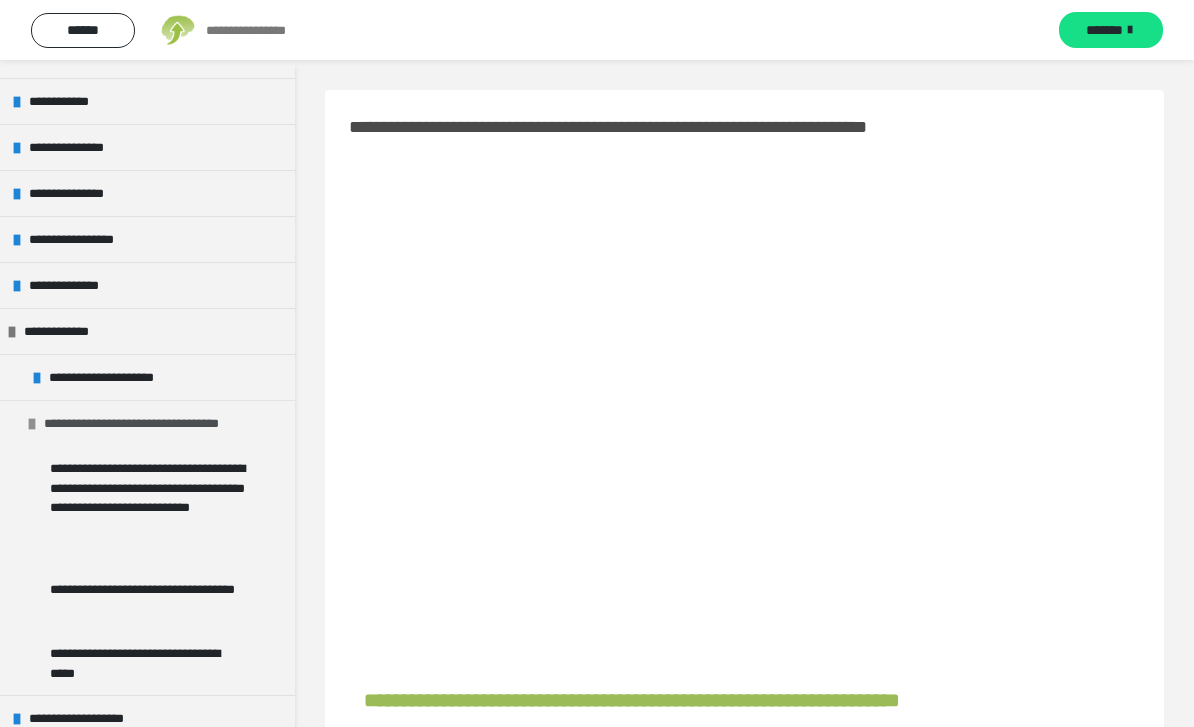 click on "**********" at bounding box center [147, 423] 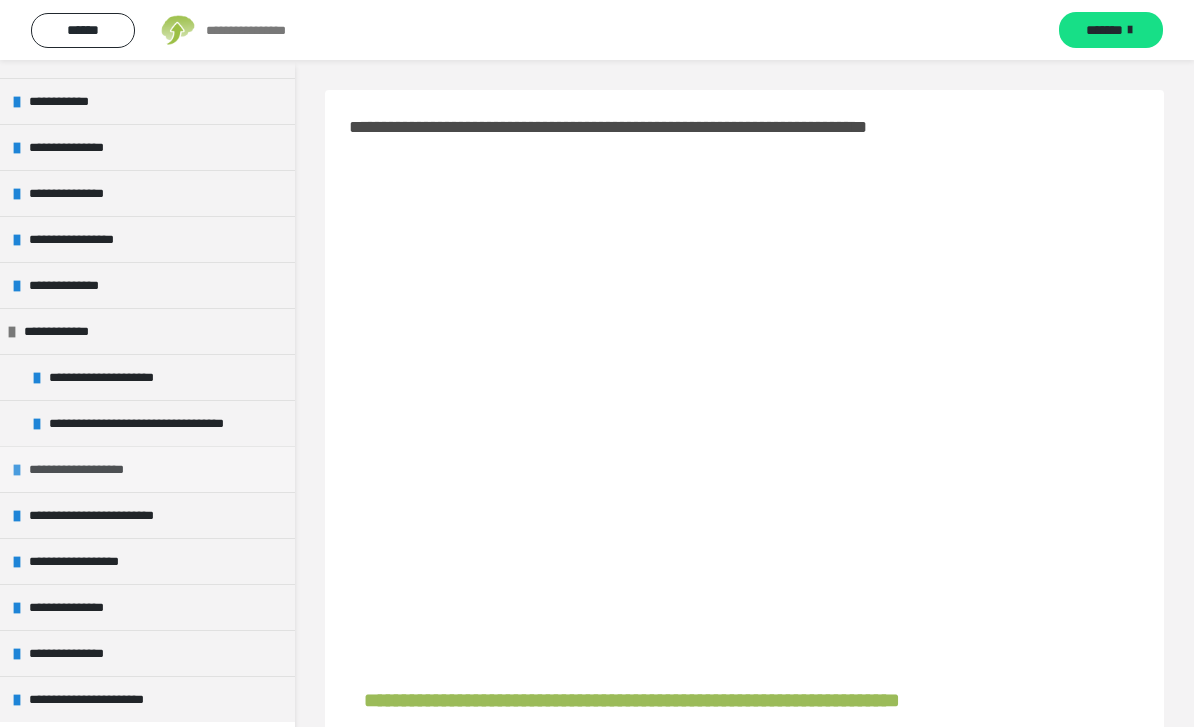 click on "**********" at bounding box center [84, 469] 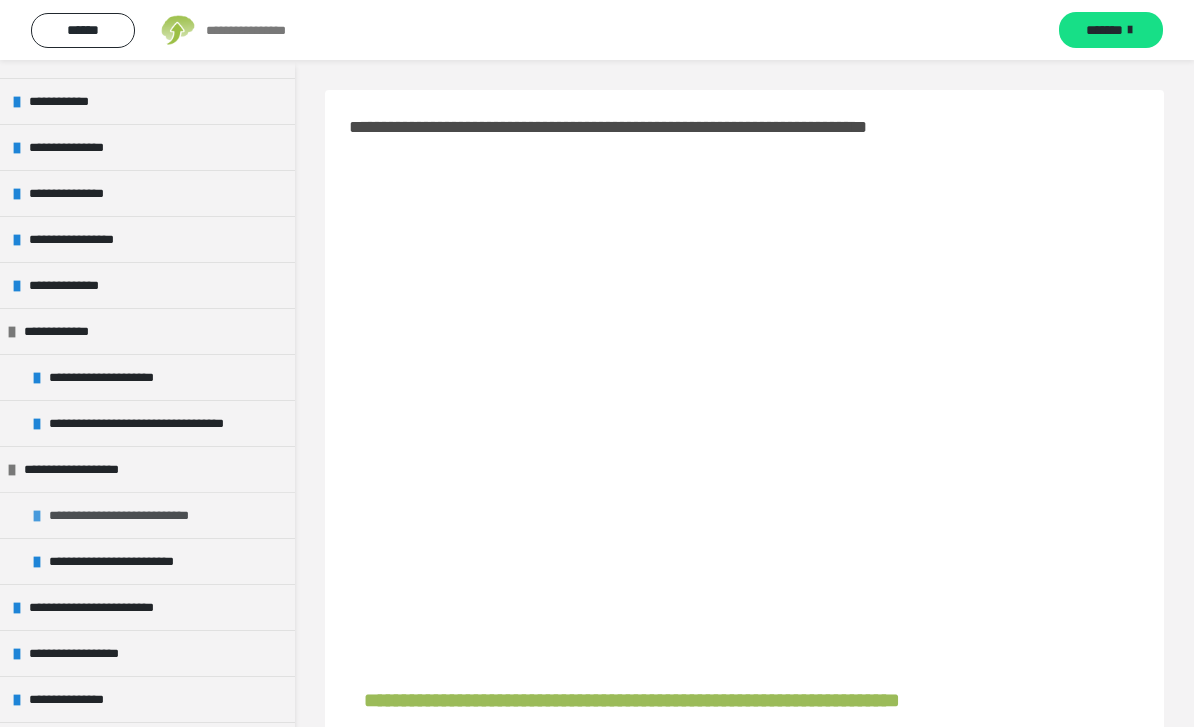 click on "**********" at bounding box center [135, 515] 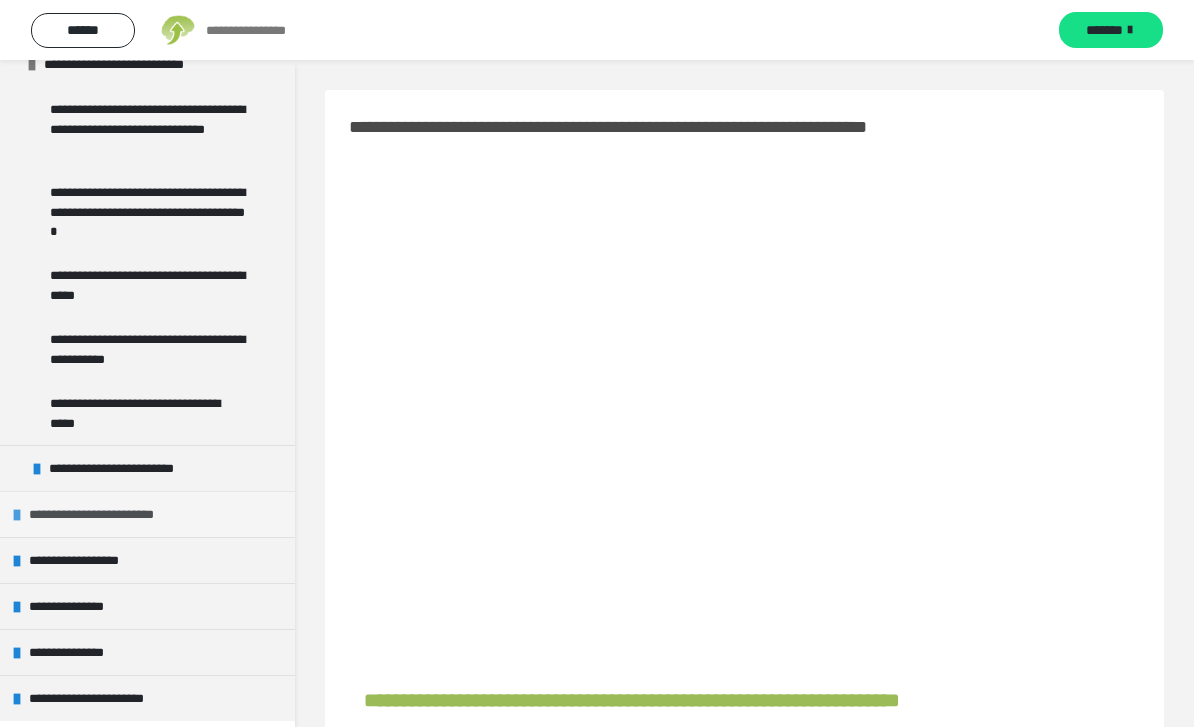 scroll, scrollTop: 901, scrollLeft: 0, axis: vertical 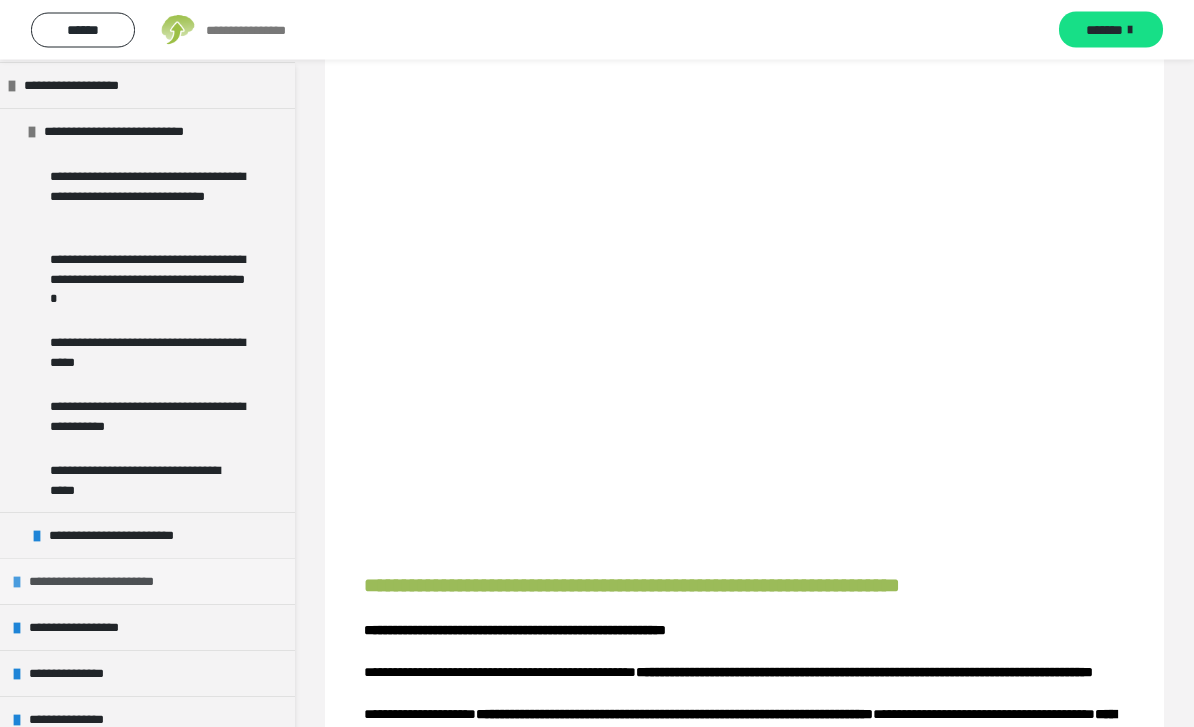 click on "**********" at bounding box center (110, 582) 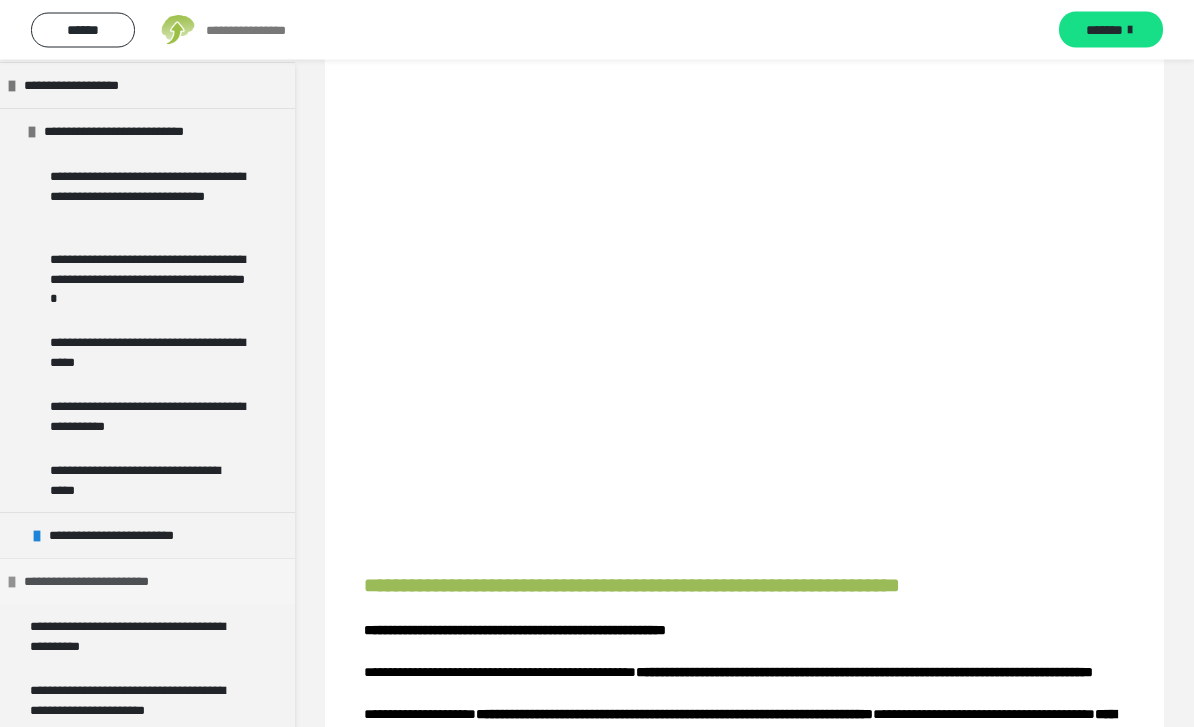 scroll, scrollTop: 115, scrollLeft: 0, axis: vertical 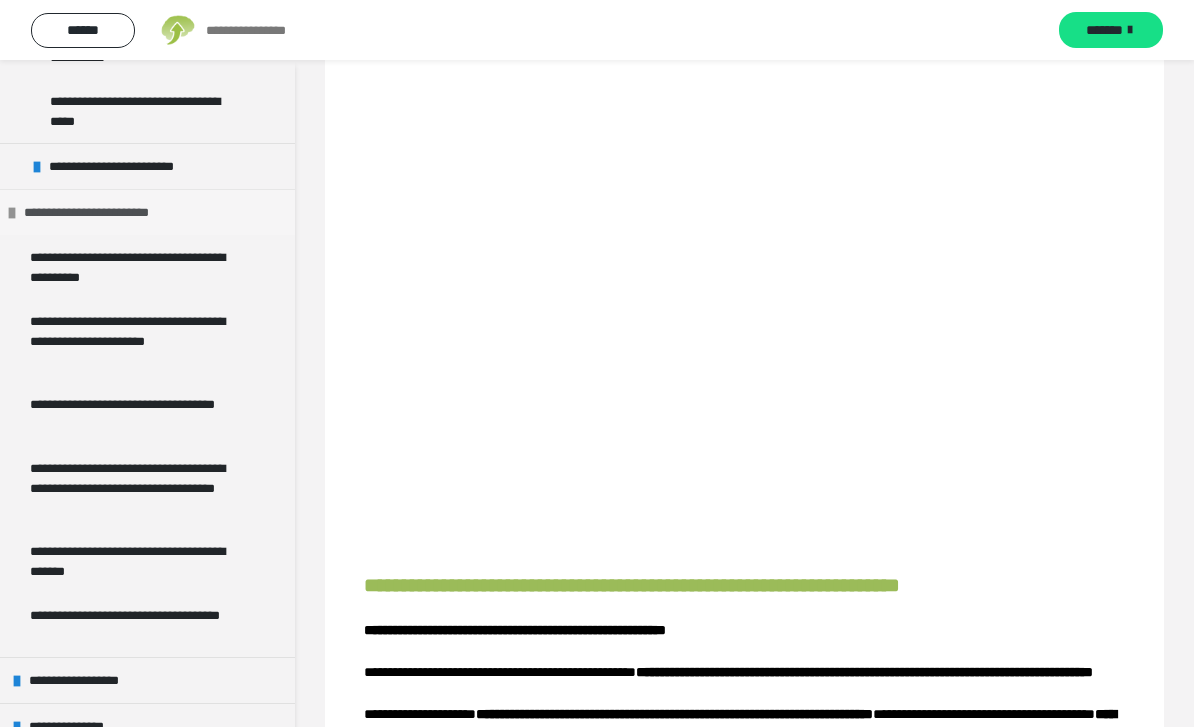 click on "**********" at bounding box center [105, 212] 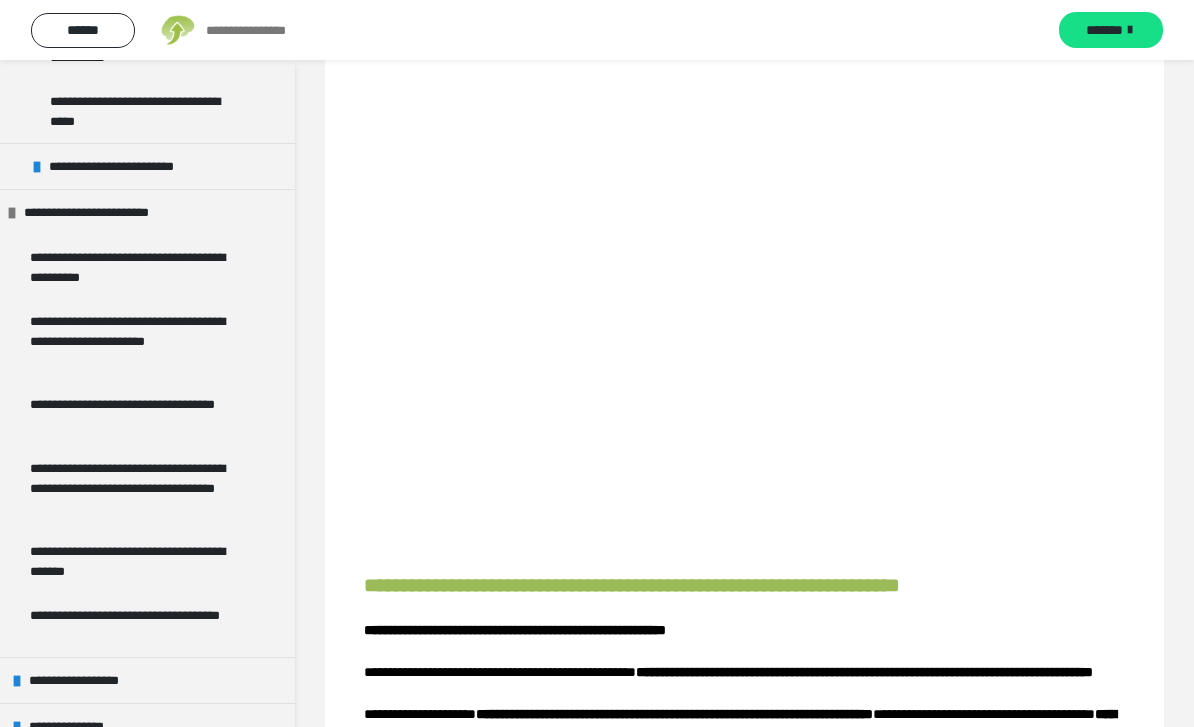 scroll, scrollTop: 834, scrollLeft: 0, axis: vertical 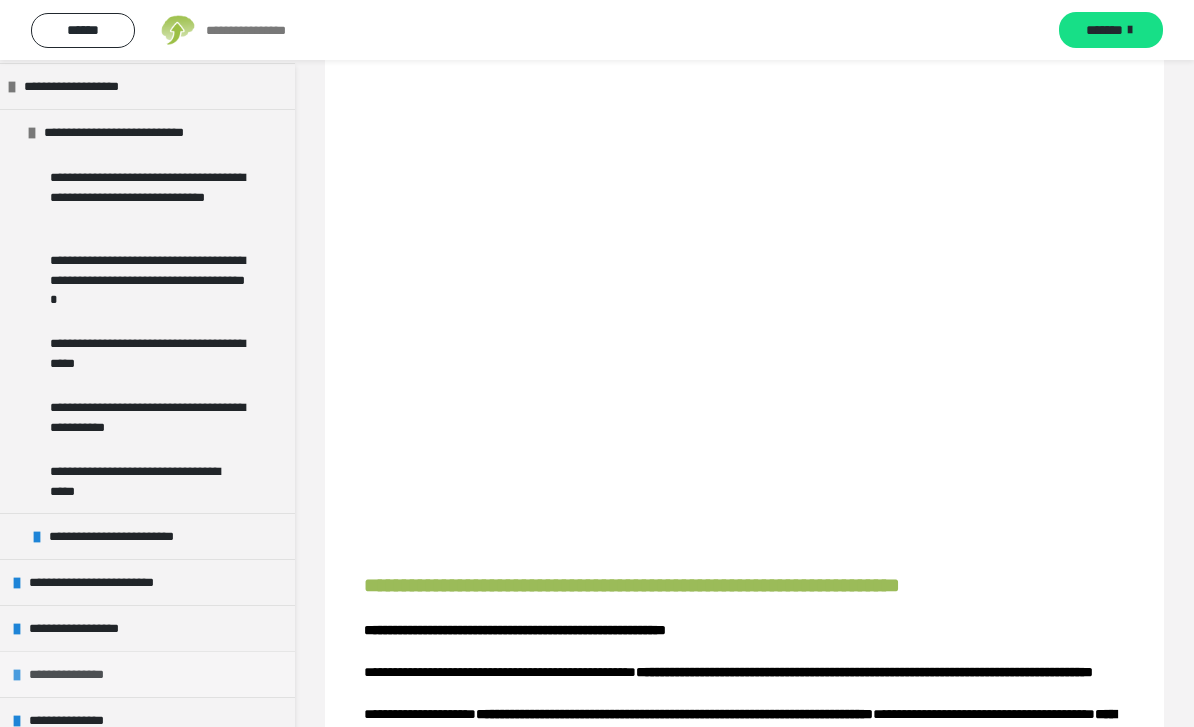 click on "**********" at bounding box center [147, 674] 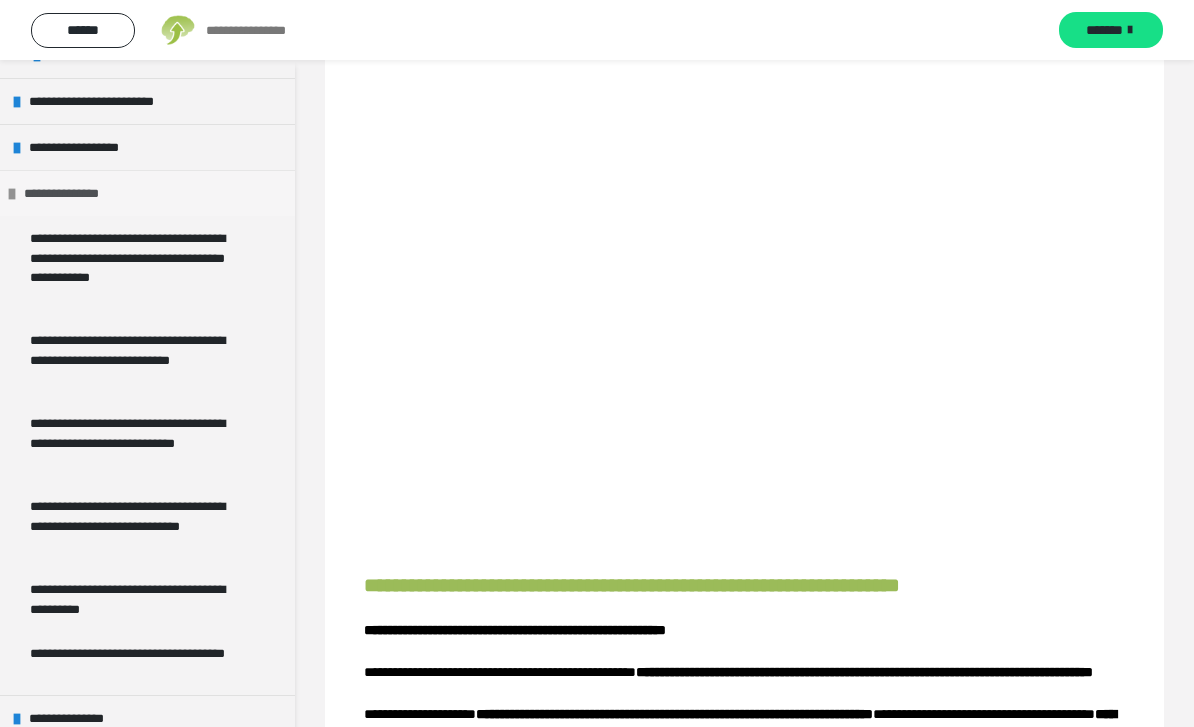 scroll, scrollTop: 1313, scrollLeft: 0, axis: vertical 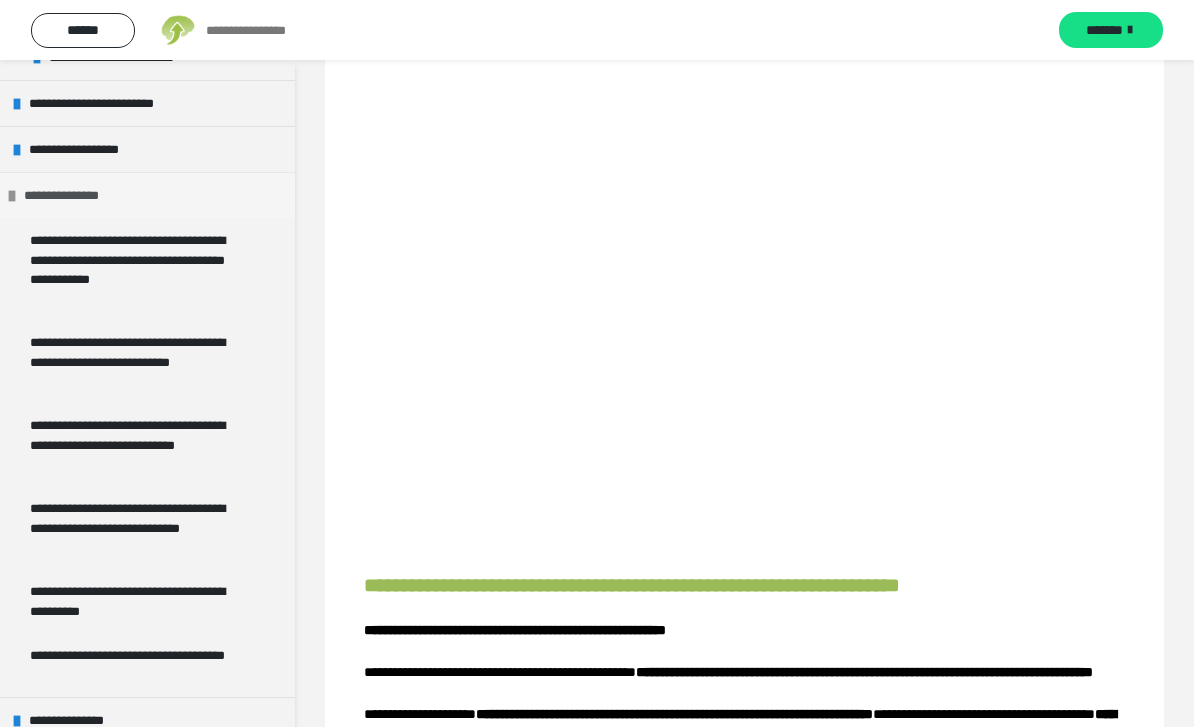 click on "**********" at bounding box center [75, 195] 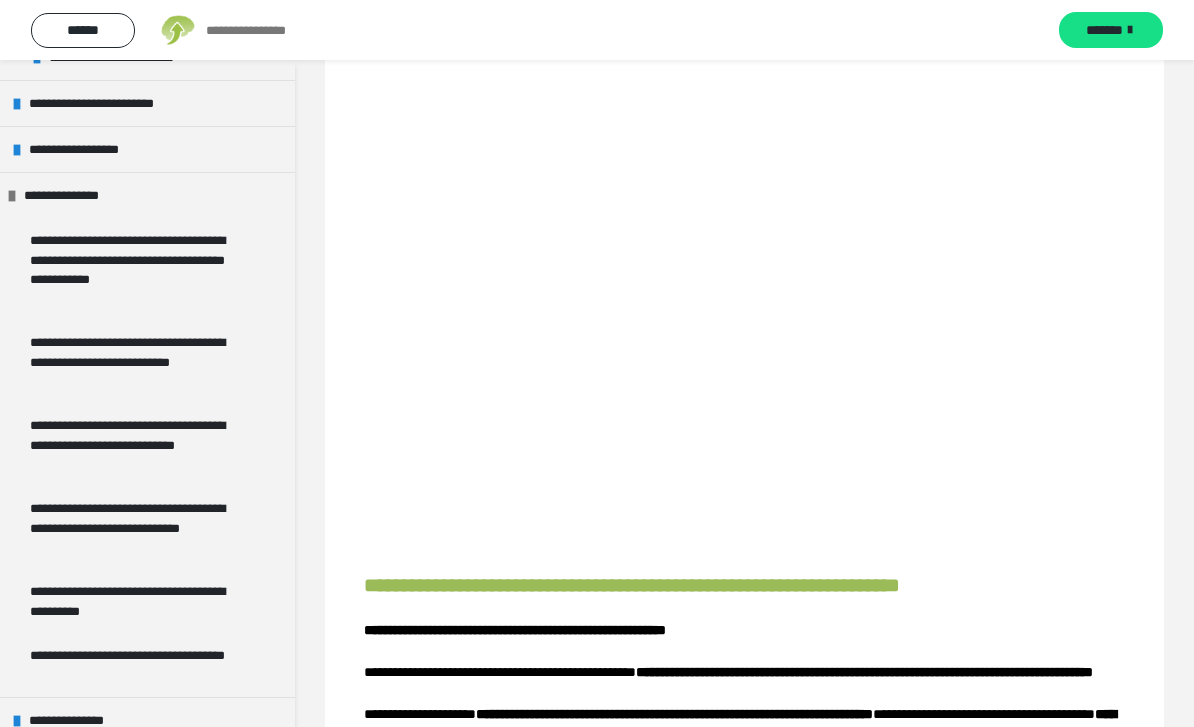 scroll, scrollTop: 834, scrollLeft: 0, axis: vertical 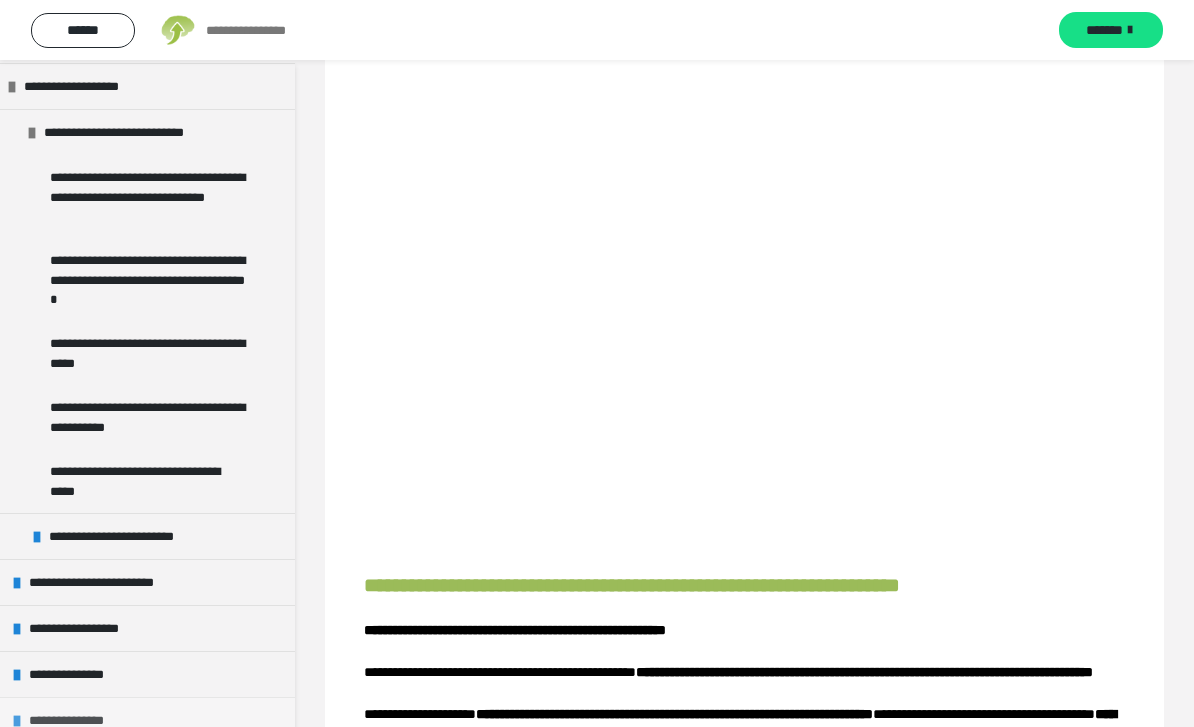 click on "**********" at bounding box center [81, 720] 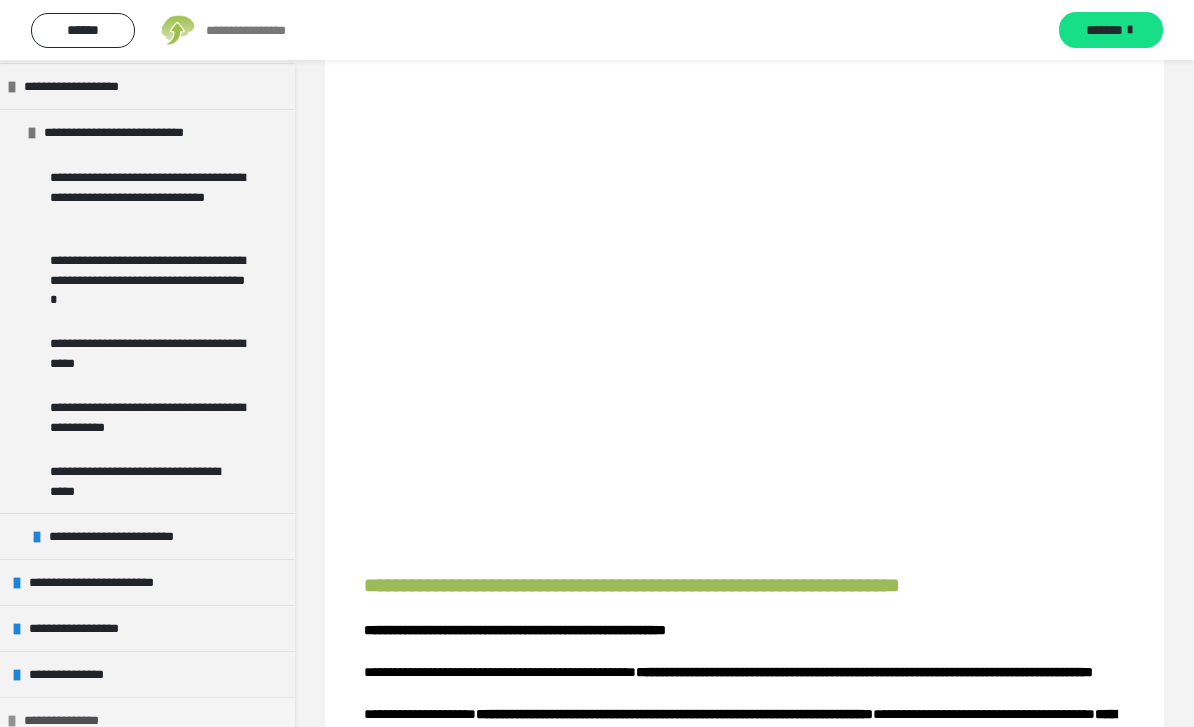 click on "**********" at bounding box center [76, 720] 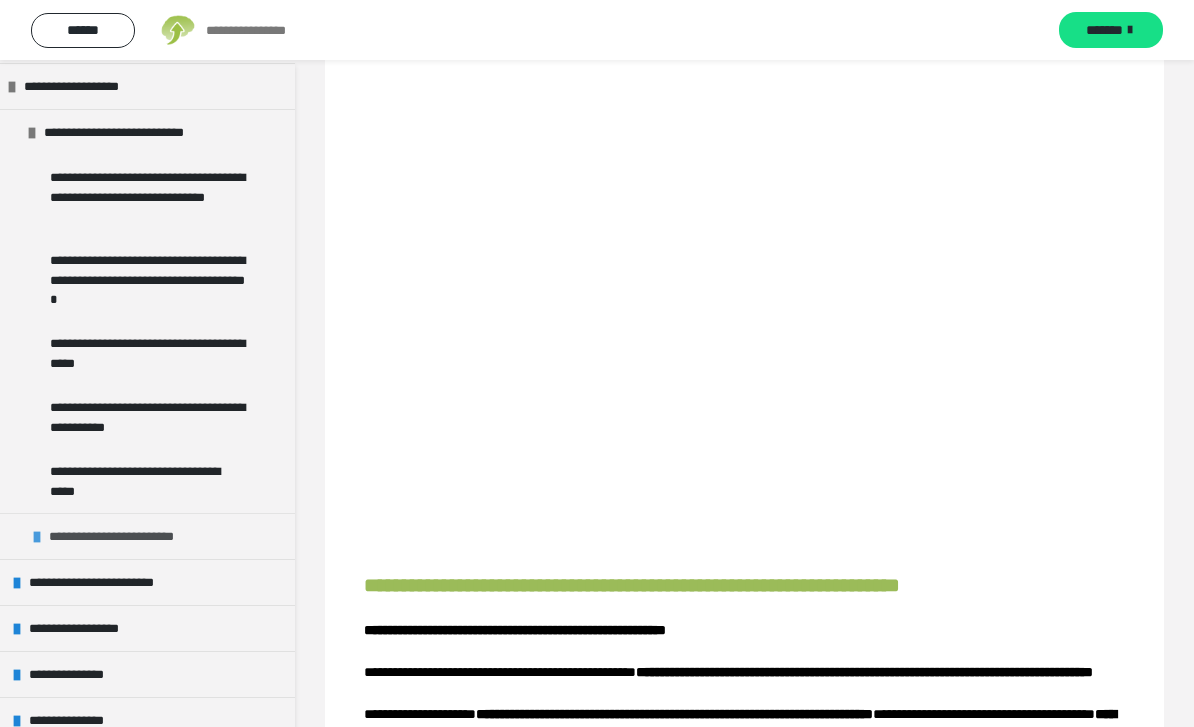 click on "**********" at bounding box center [128, 536] 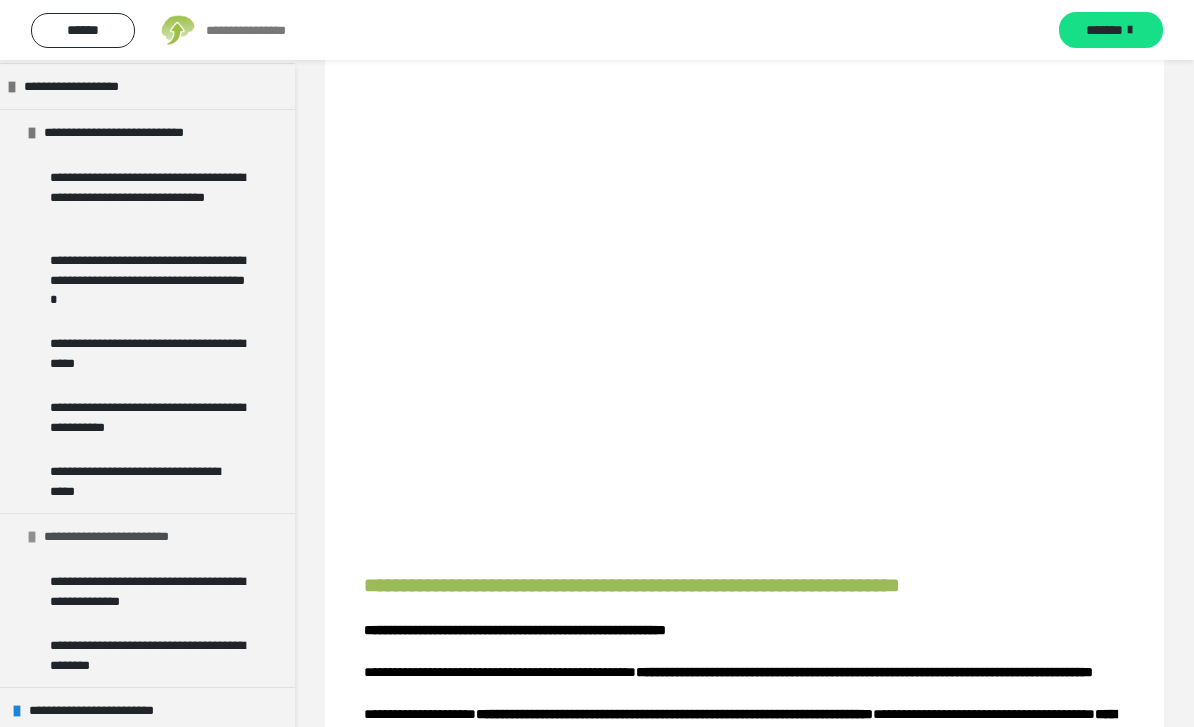 click on "**********" at bounding box center [123, 536] 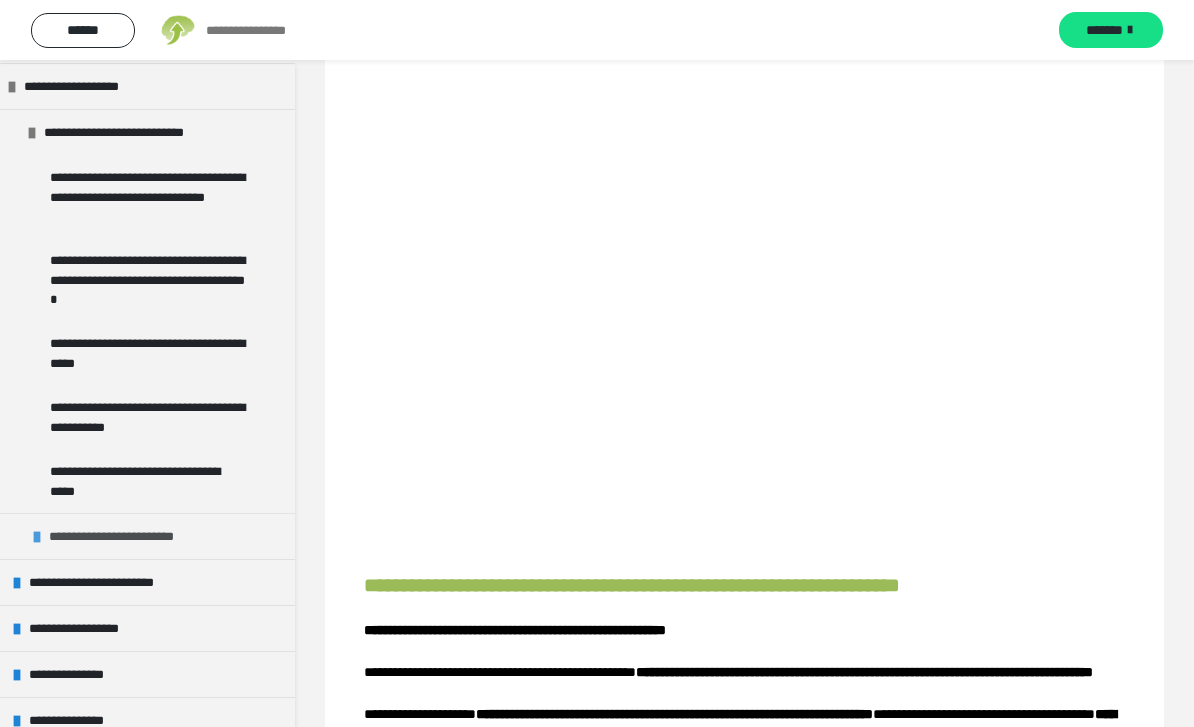 scroll, scrollTop: 652, scrollLeft: 0, axis: vertical 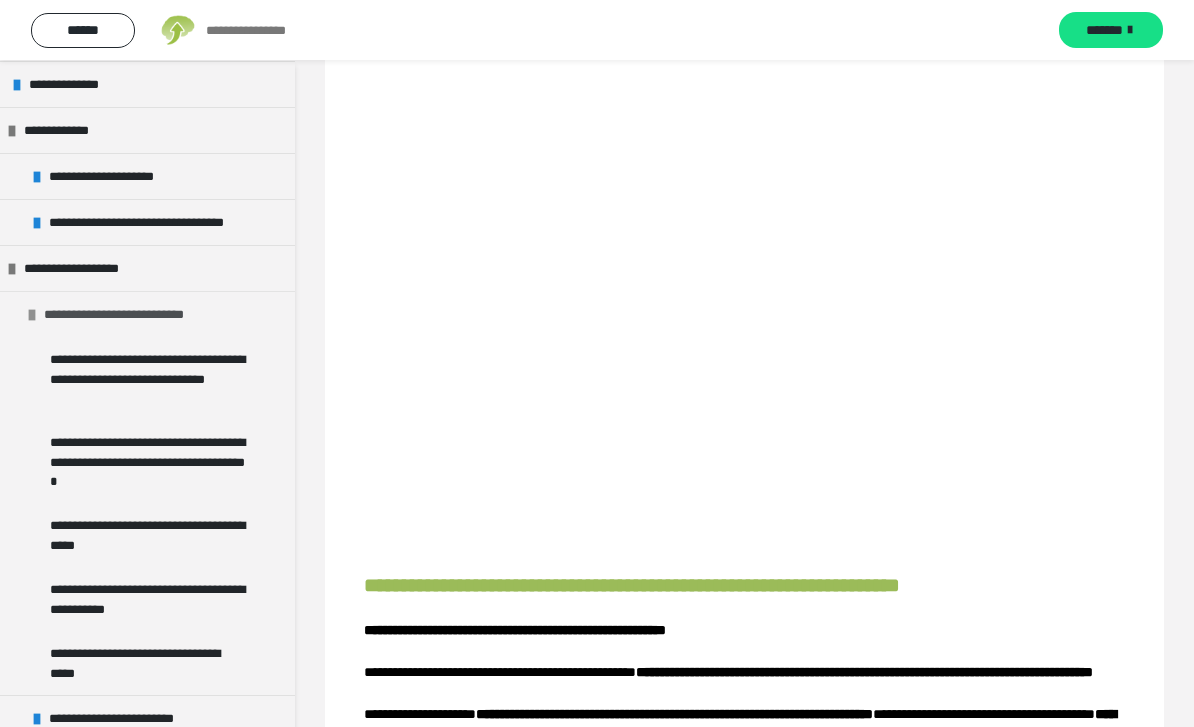 click on "**********" at bounding box center [130, 314] 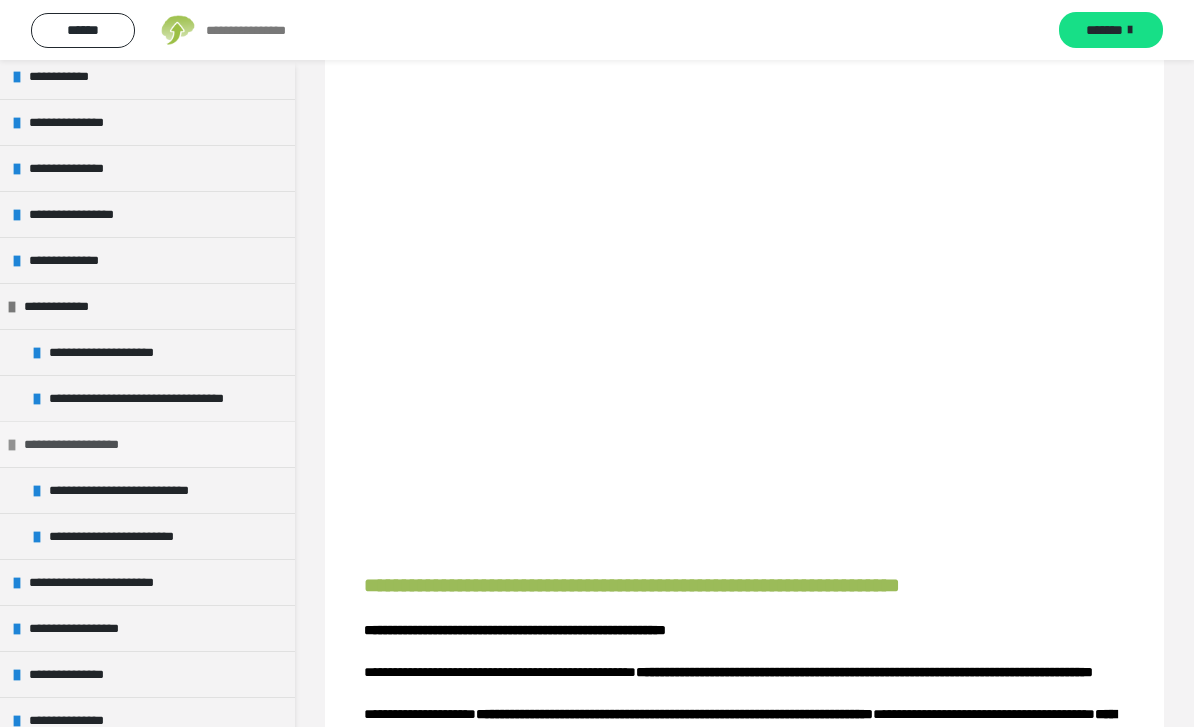 click on "**********" at bounding box center [79, 444] 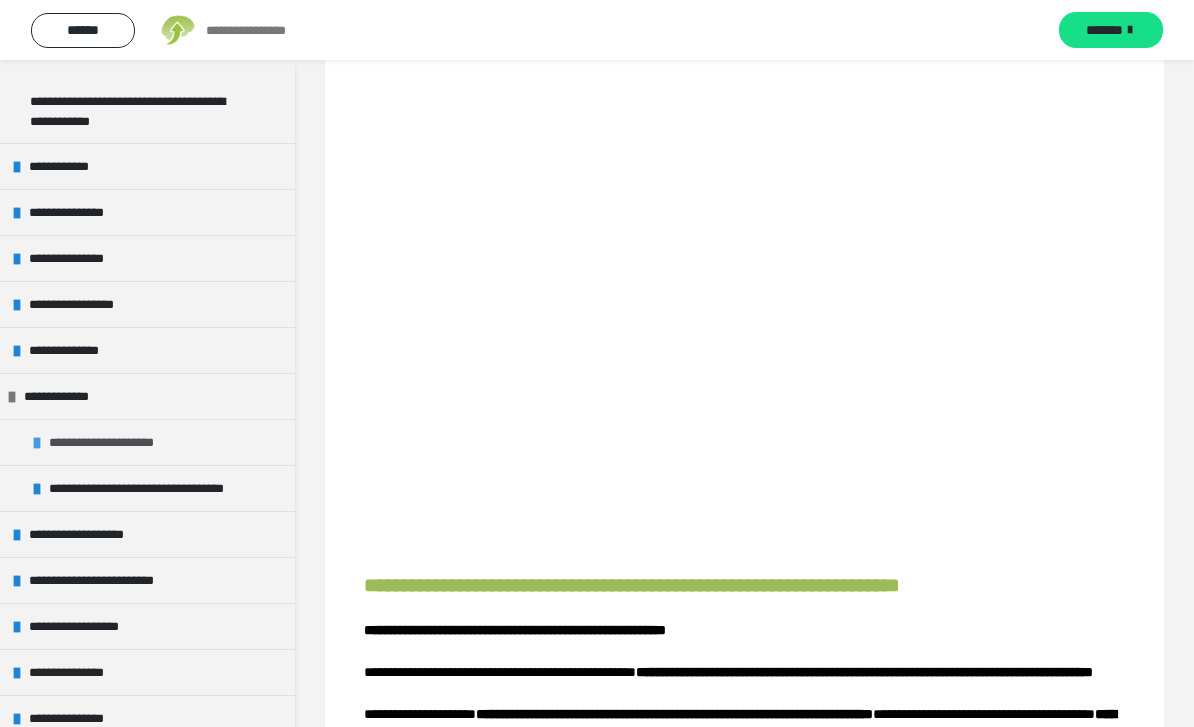 scroll, scrollTop: 384, scrollLeft: 0, axis: vertical 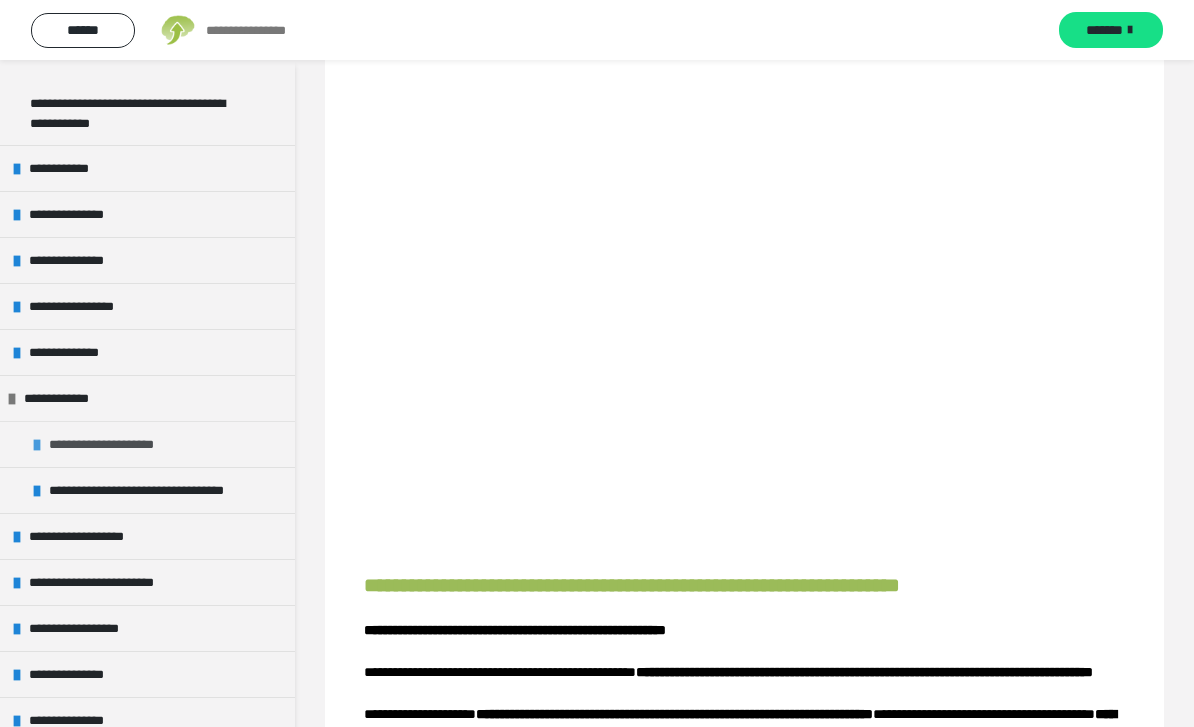 click on "**********" at bounding box center (117, 444) 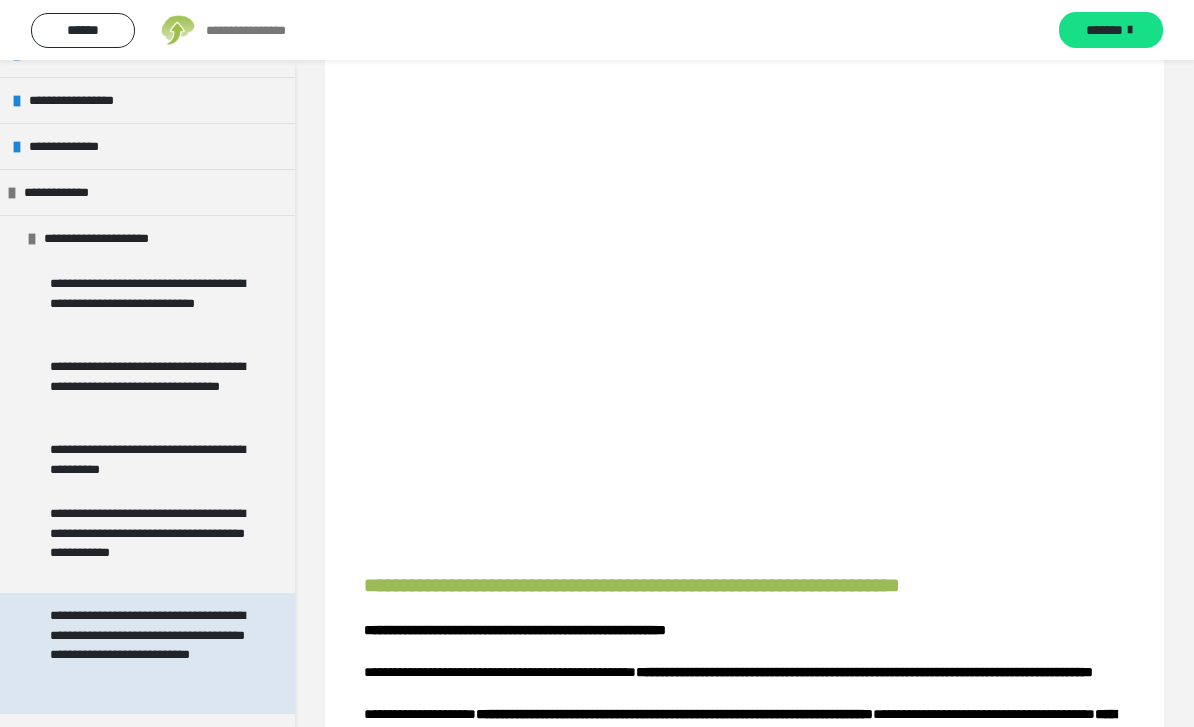 scroll, scrollTop: 528, scrollLeft: 0, axis: vertical 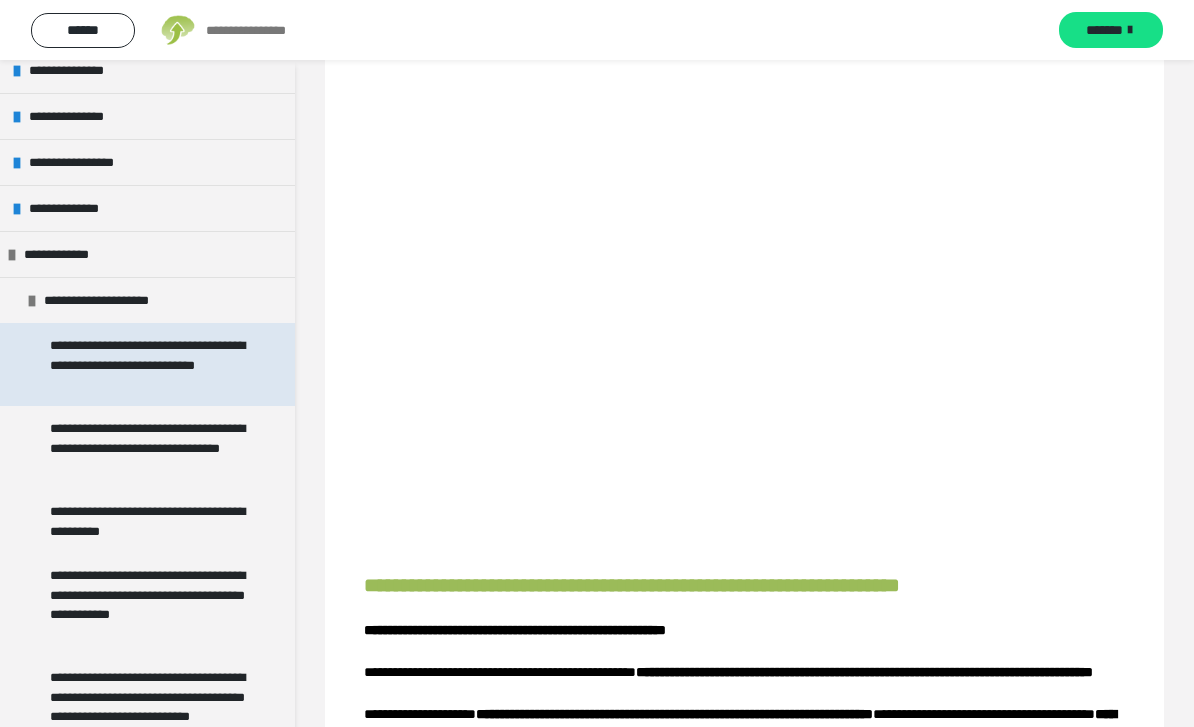 click on "**********" at bounding box center (149, 364) 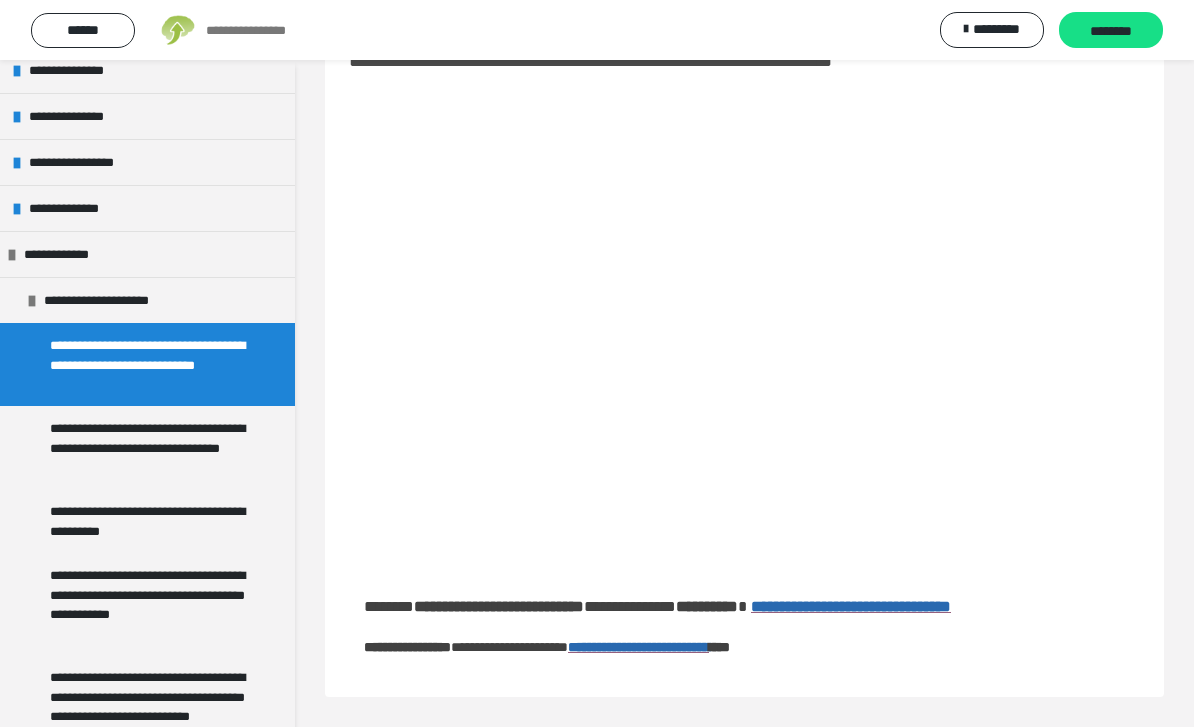 scroll, scrollTop: 60, scrollLeft: 0, axis: vertical 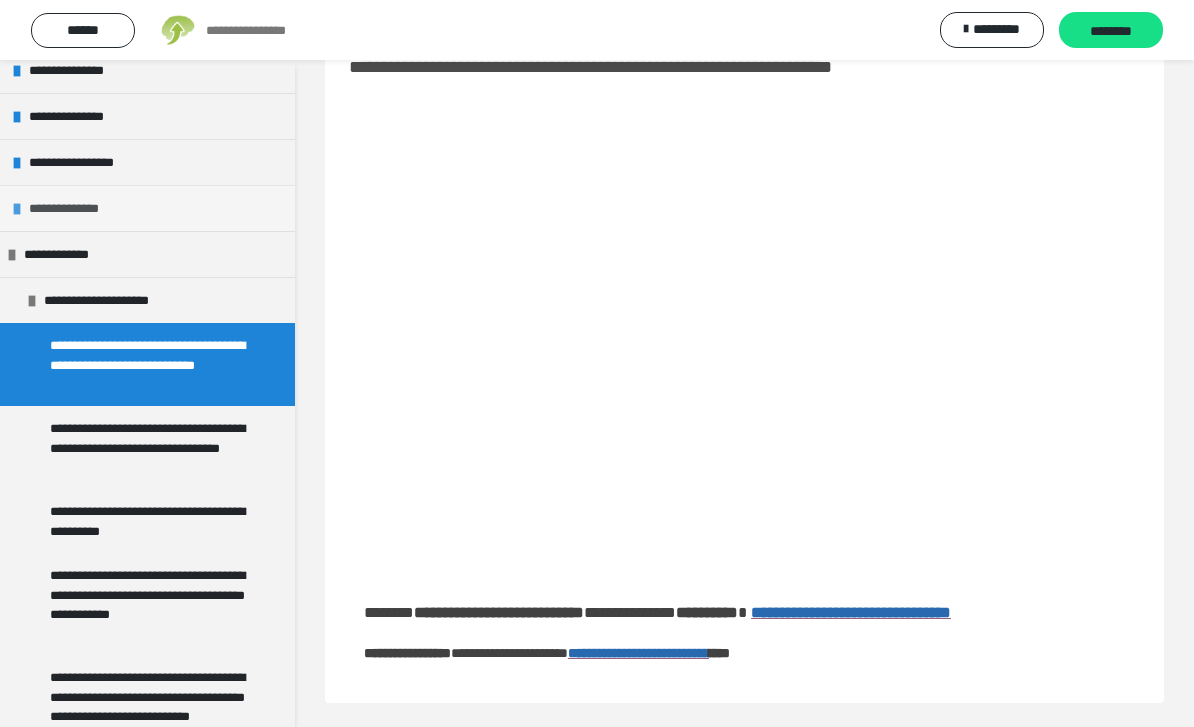 click on "**********" at bounding box center [74, 208] 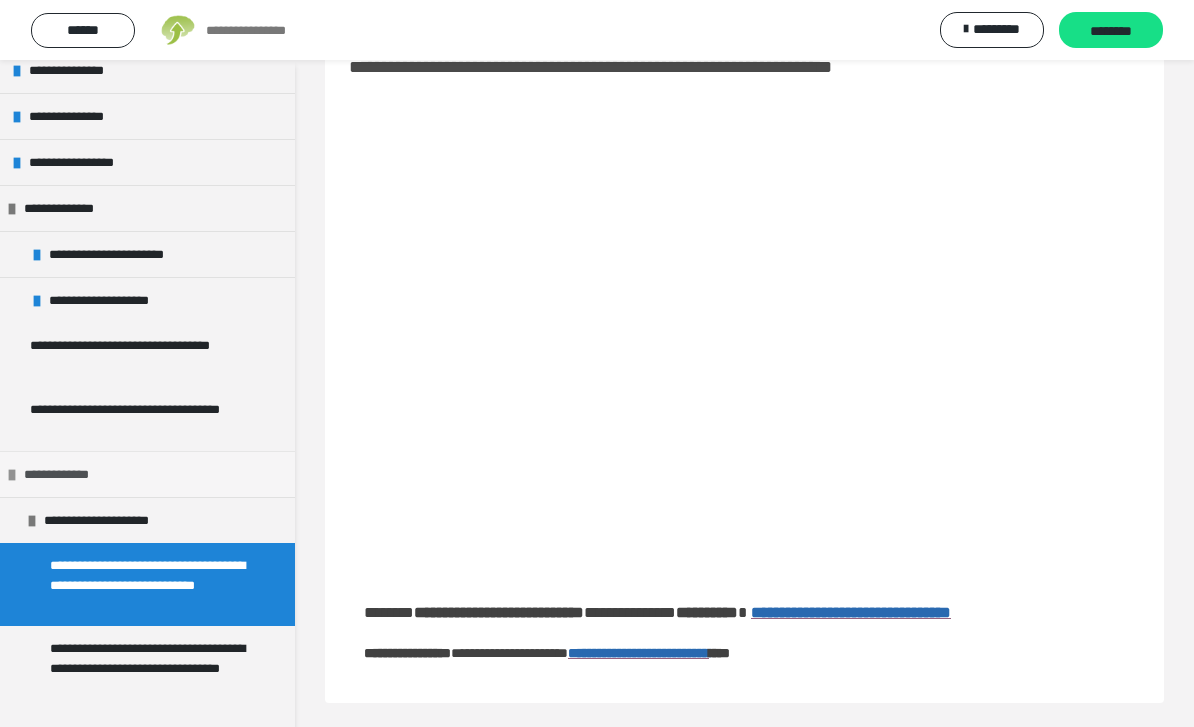 scroll, scrollTop: 625, scrollLeft: 0, axis: vertical 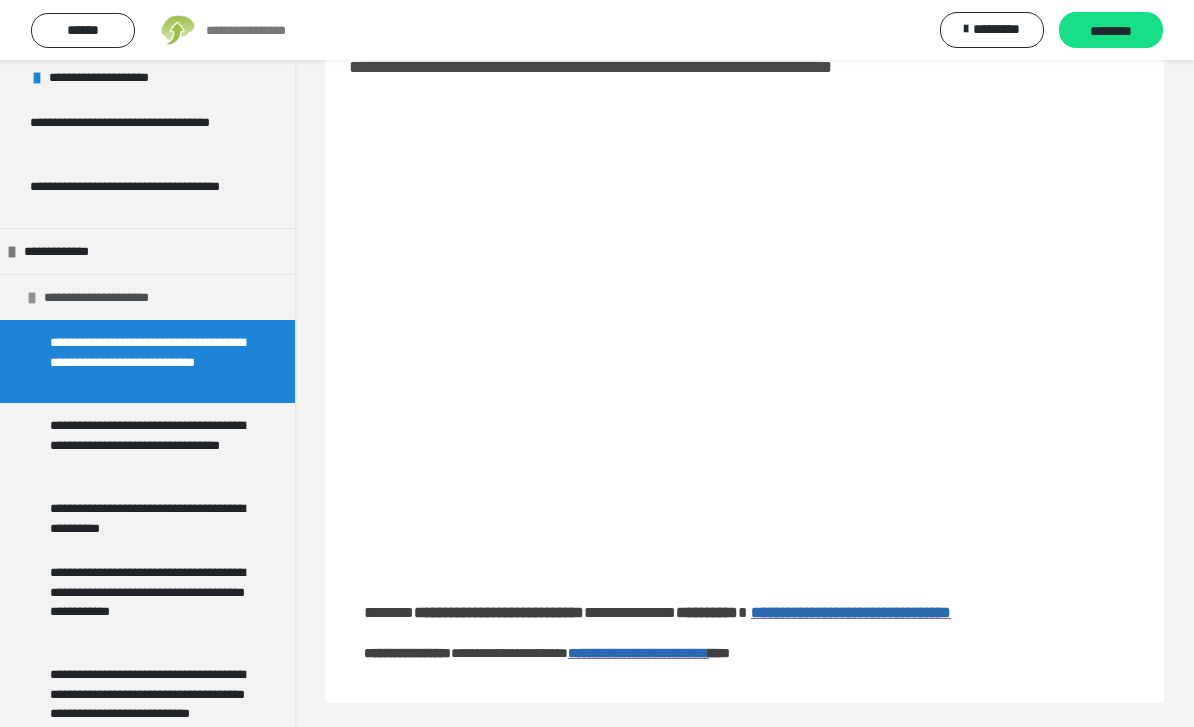 click at bounding box center [32, 298] 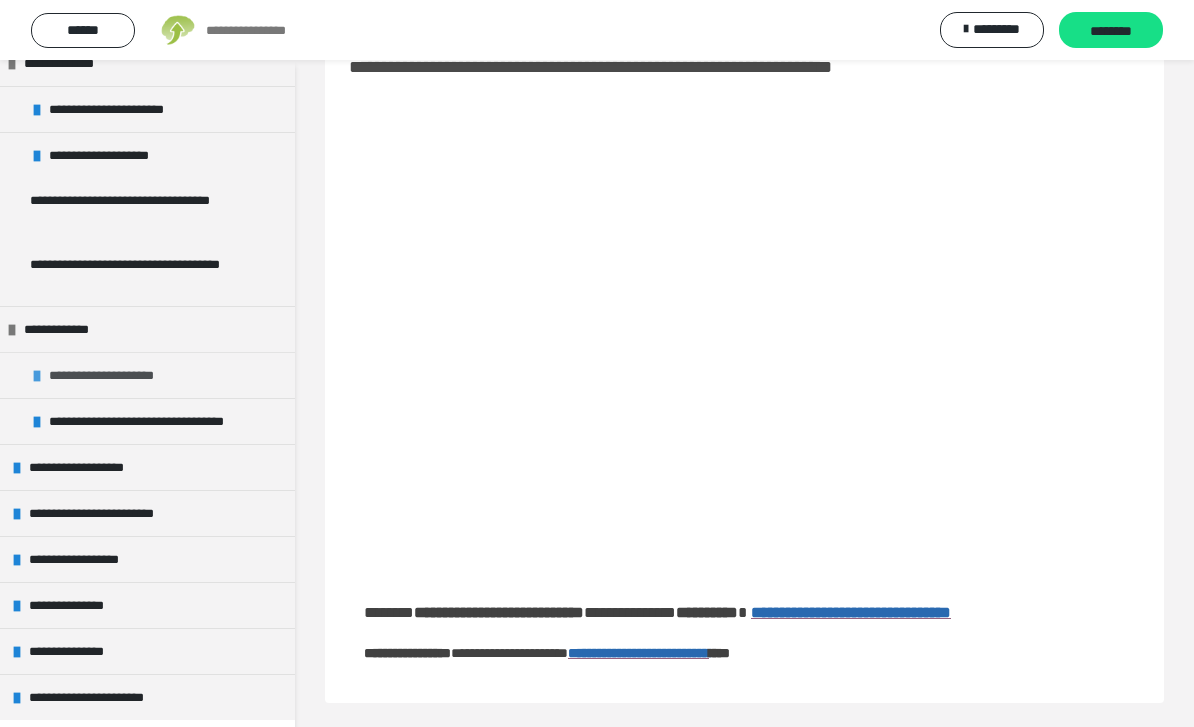 scroll, scrollTop: 671, scrollLeft: 0, axis: vertical 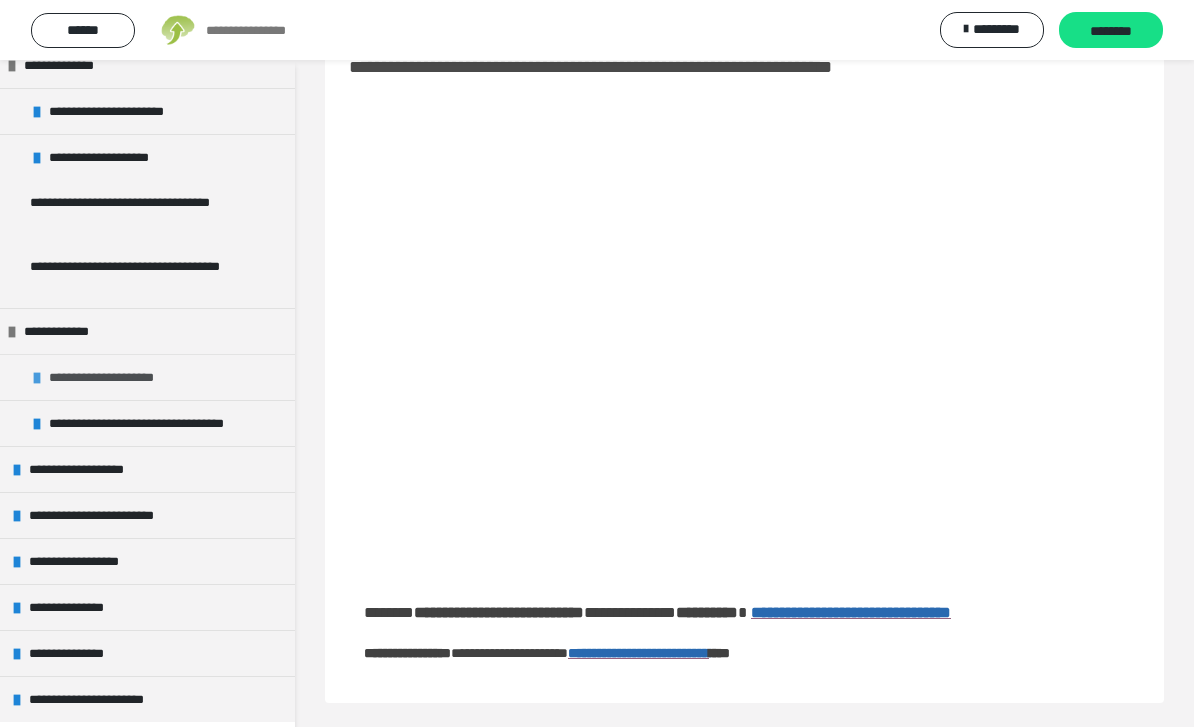 click at bounding box center (37, 378) 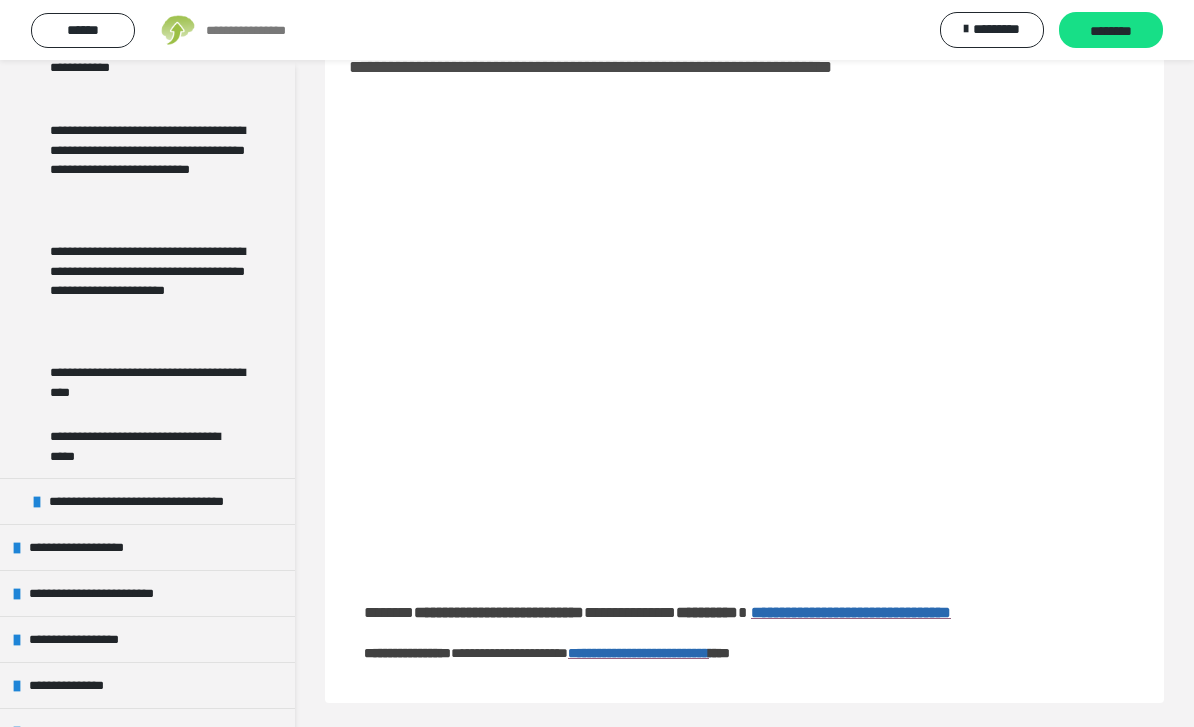 scroll, scrollTop: 1321, scrollLeft: 0, axis: vertical 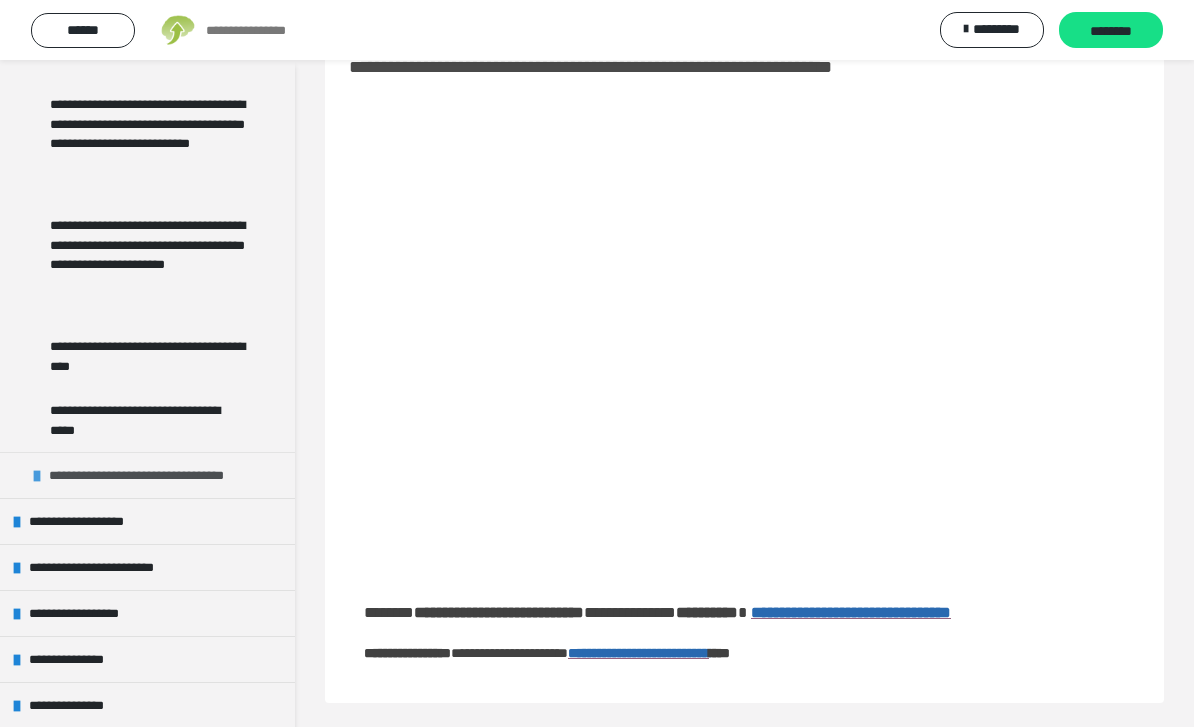 click at bounding box center (37, 476) 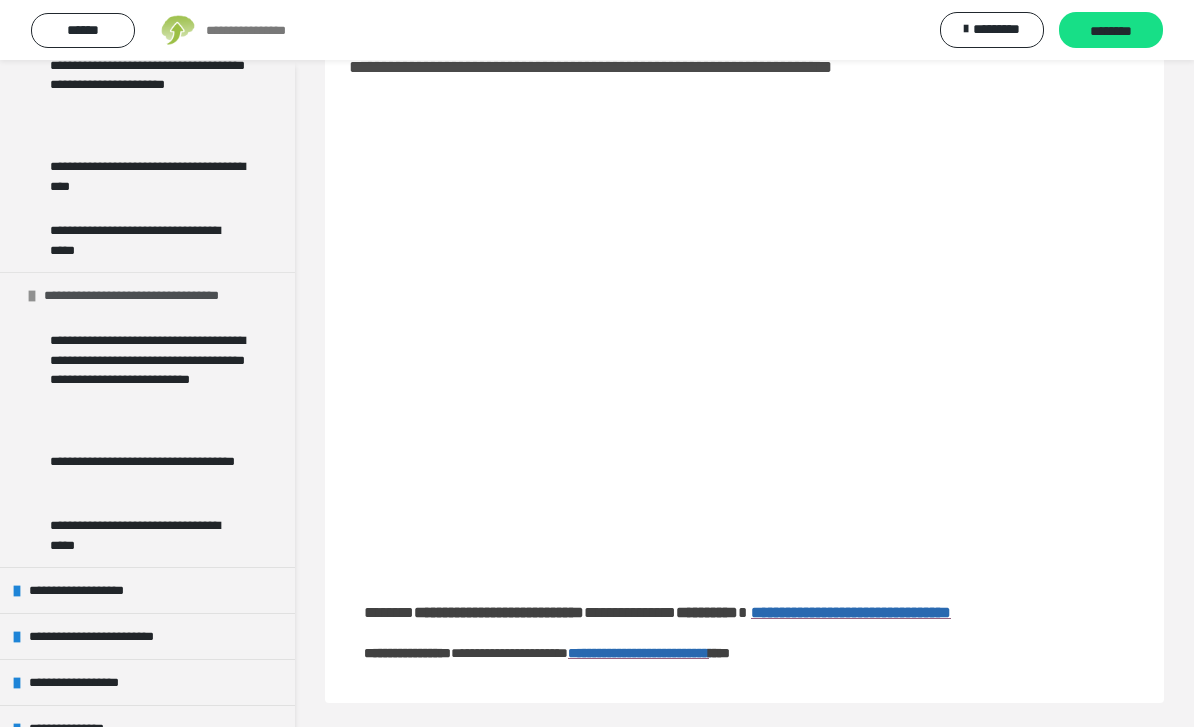 scroll, scrollTop: 1499, scrollLeft: 0, axis: vertical 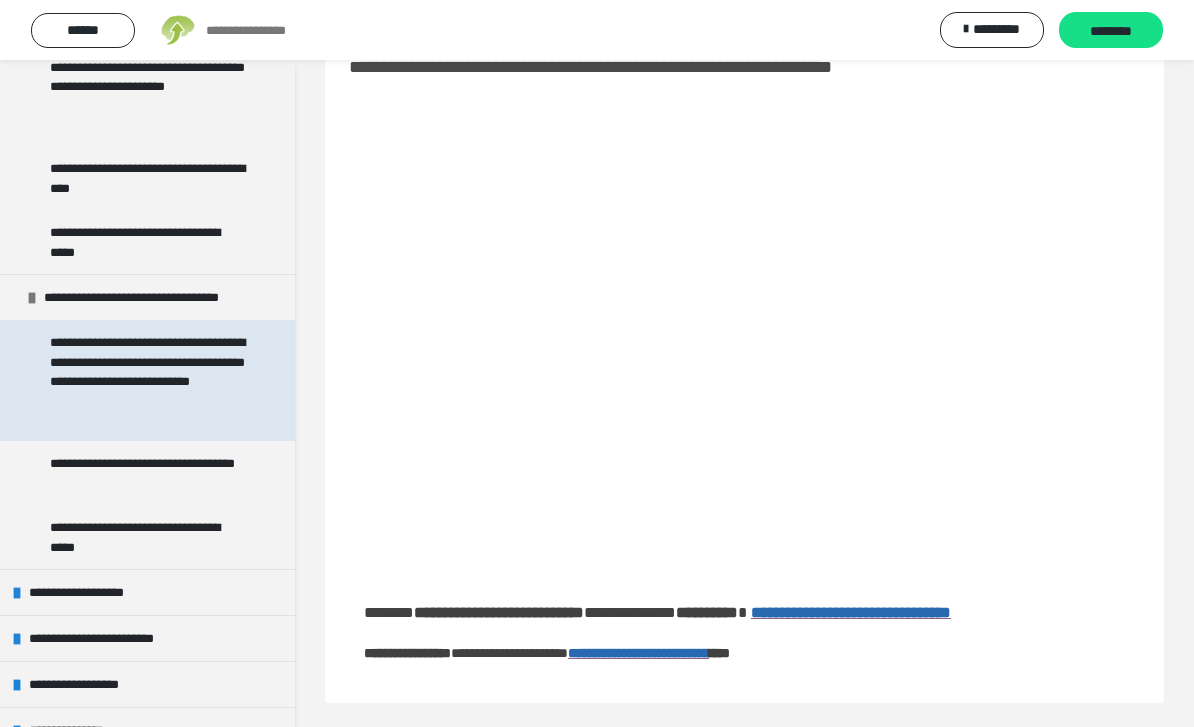 click on "**********" at bounding box center [149, 380] 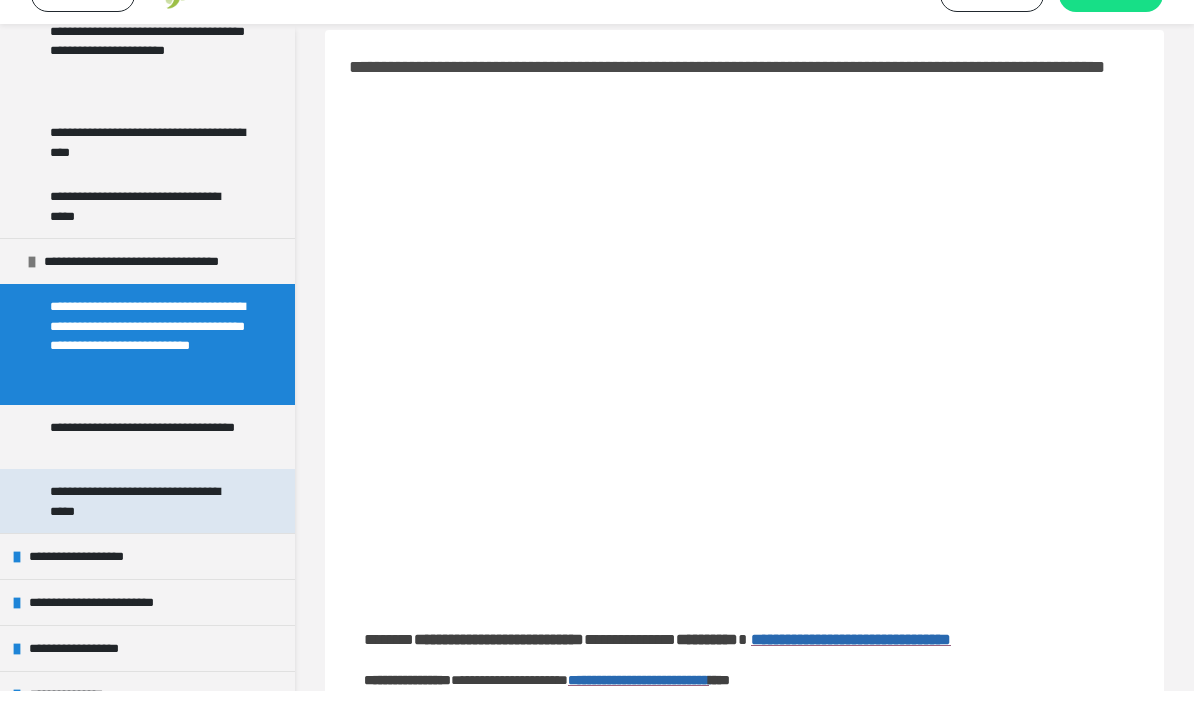 scroll, scrollTop: 60, scrollLeft: 0, axis: vertical 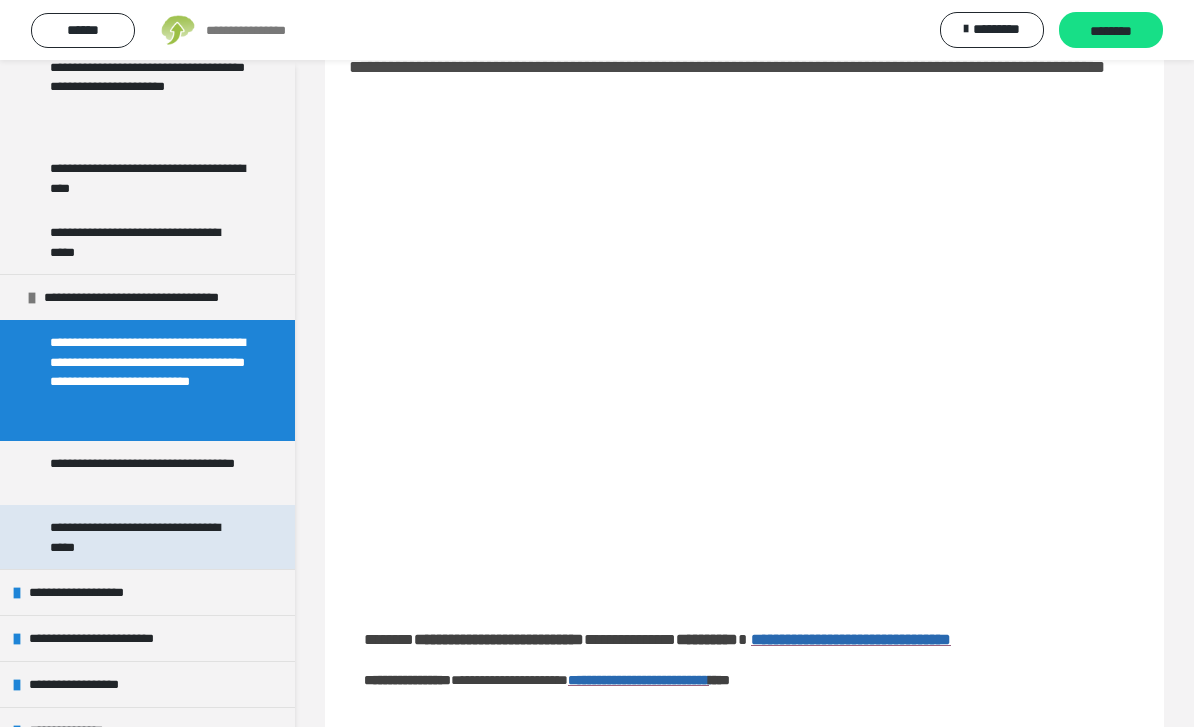 click on "**********" at bounding box center (149, 537) 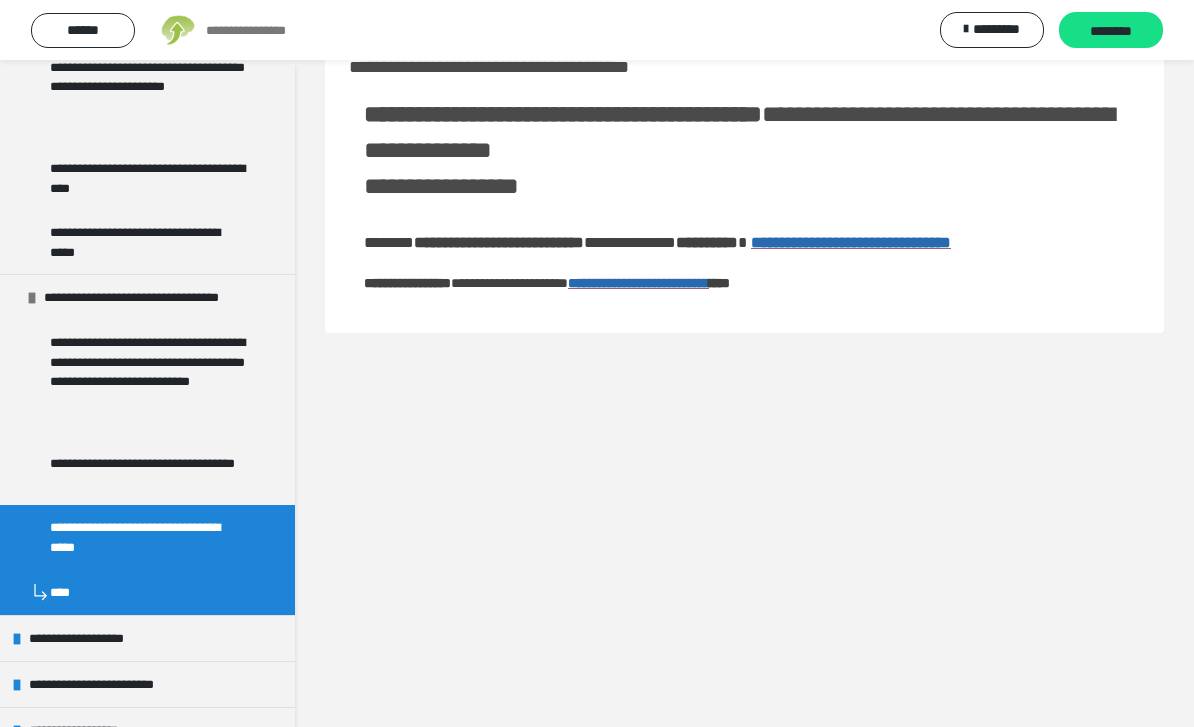 scroll, scrollTop: 0, scrollLeft: 0, axis: both 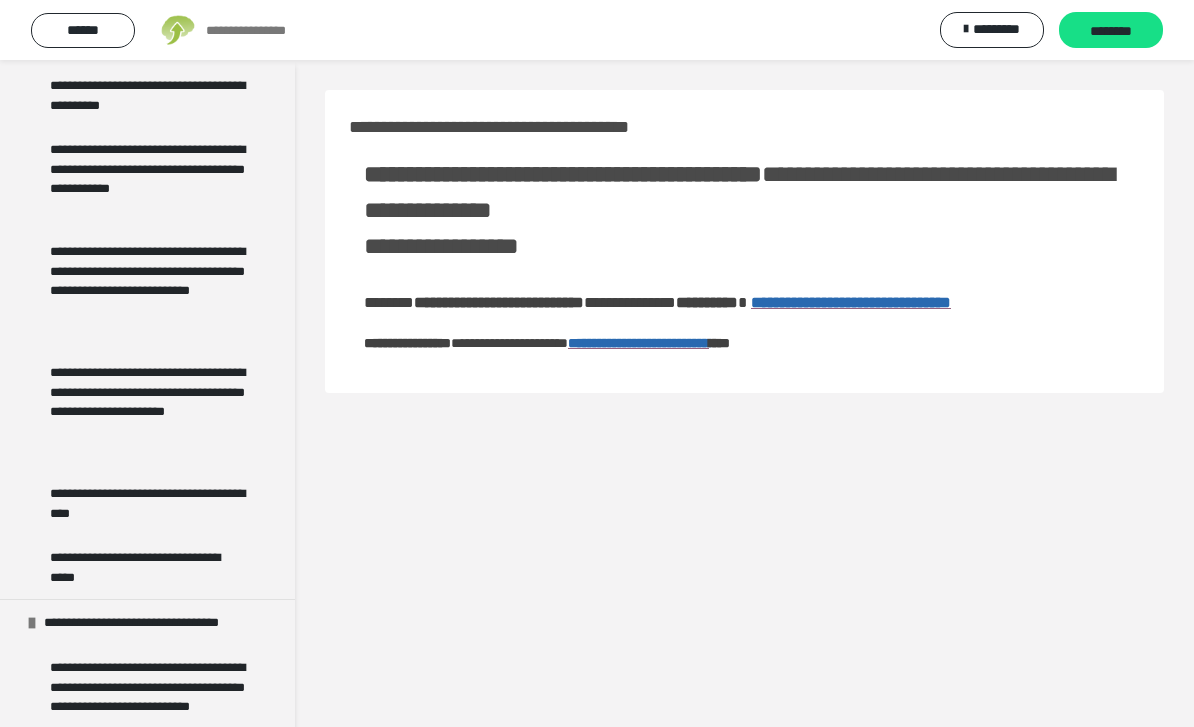 click on "**********" at bounding box center [744, 210] 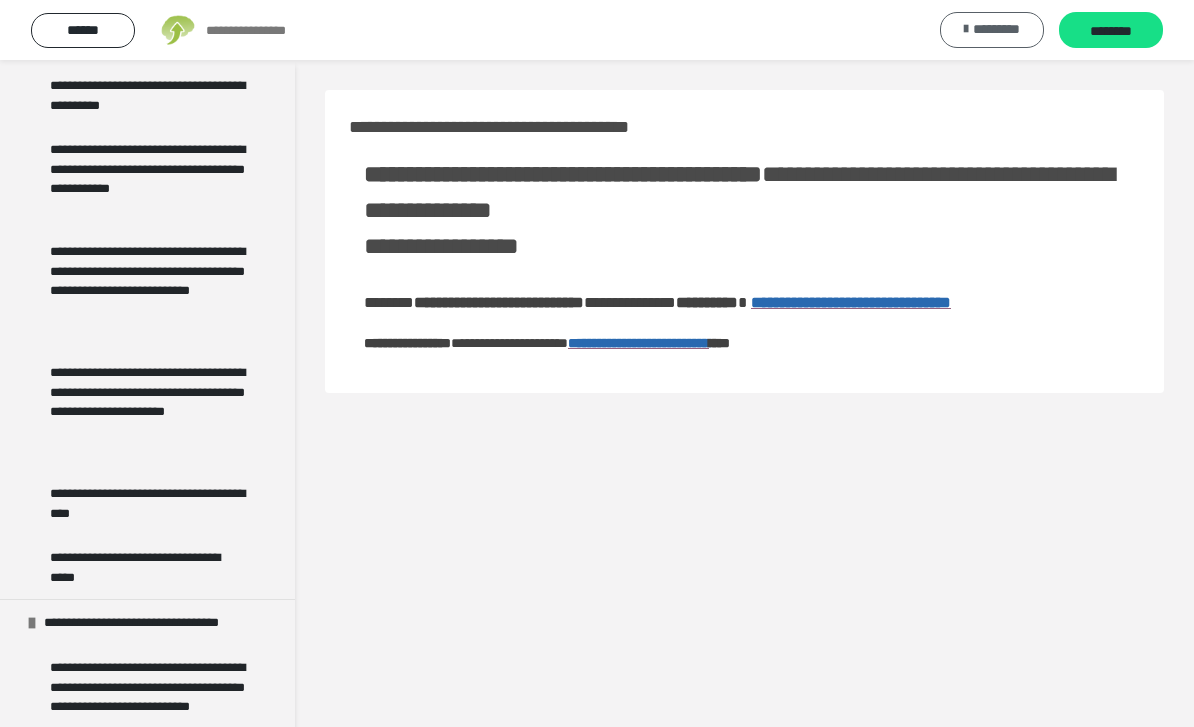 click on "*********" at bounding box center [996, 29] 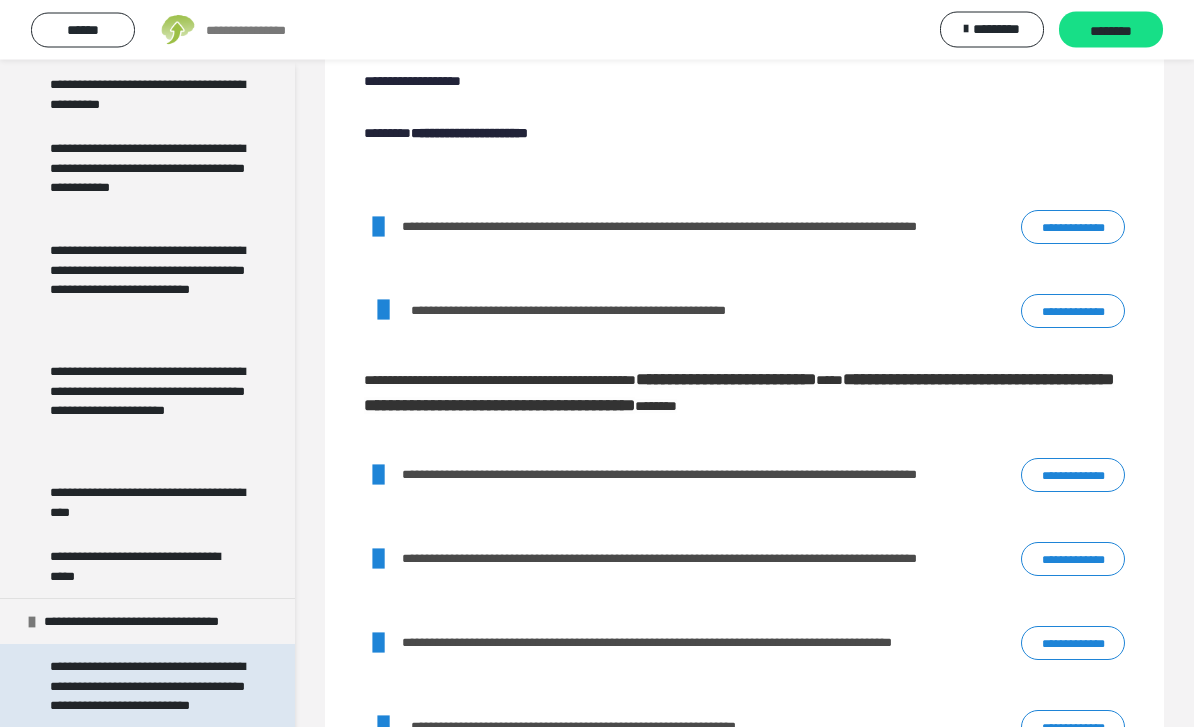 scroll, scrollTop: 388, scrollLeft: 0, axis: vertical 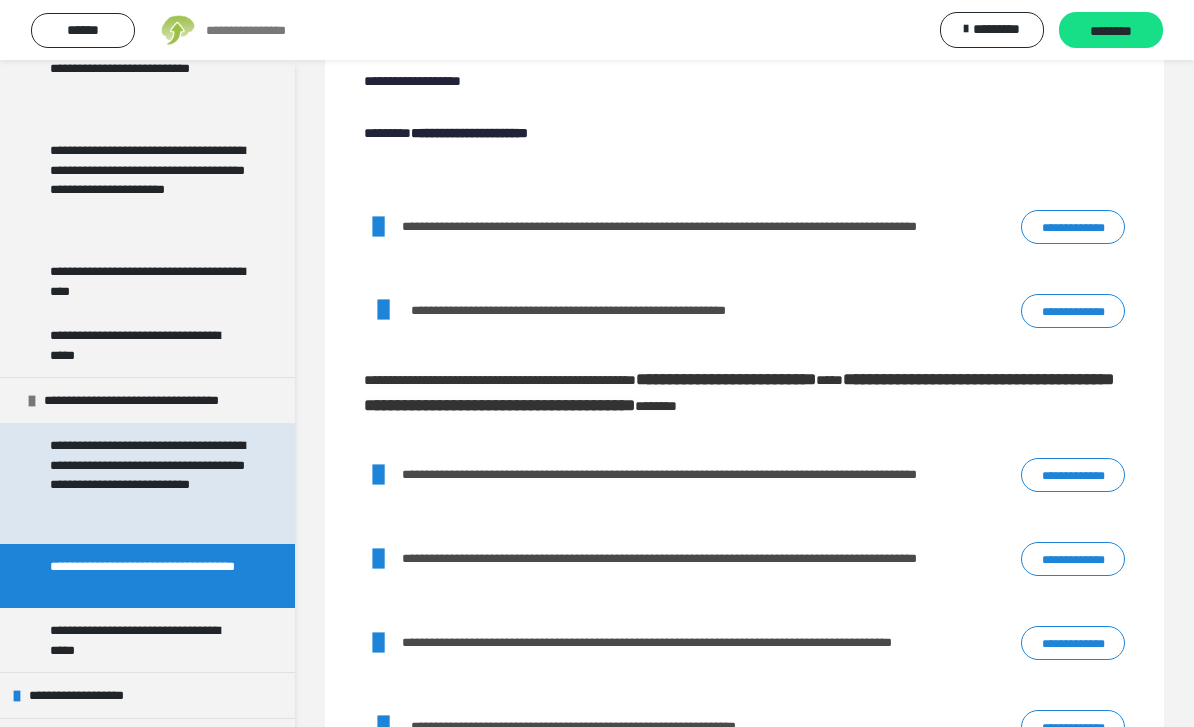 click on "**********" at bounding box center [147, 640] 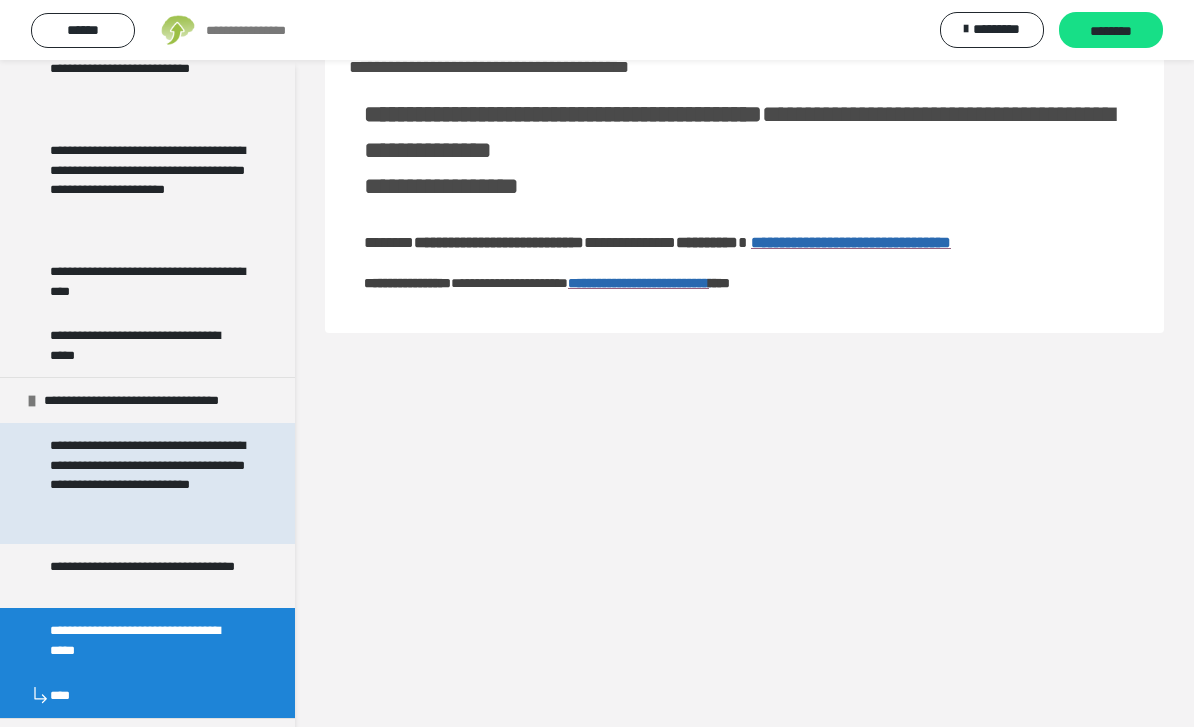 scroll, scrollTop: 60, scrollLeft: 0, axis: vertical 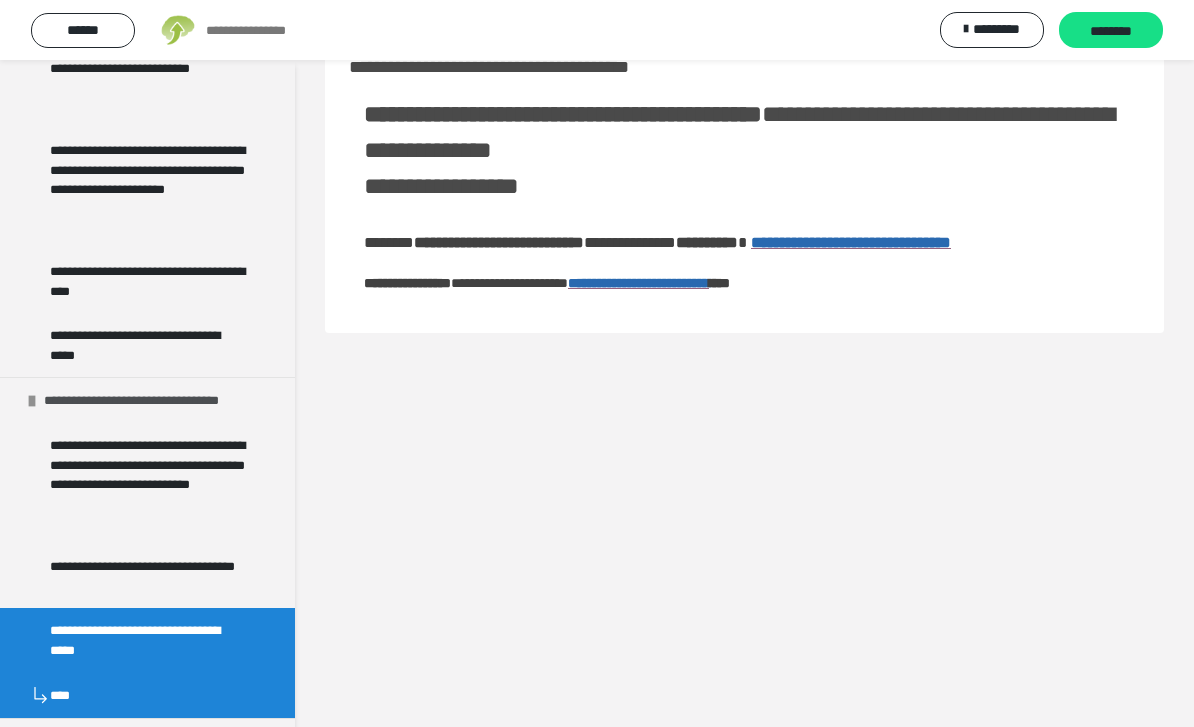 click on "**********" at bounding box center (153, 400) 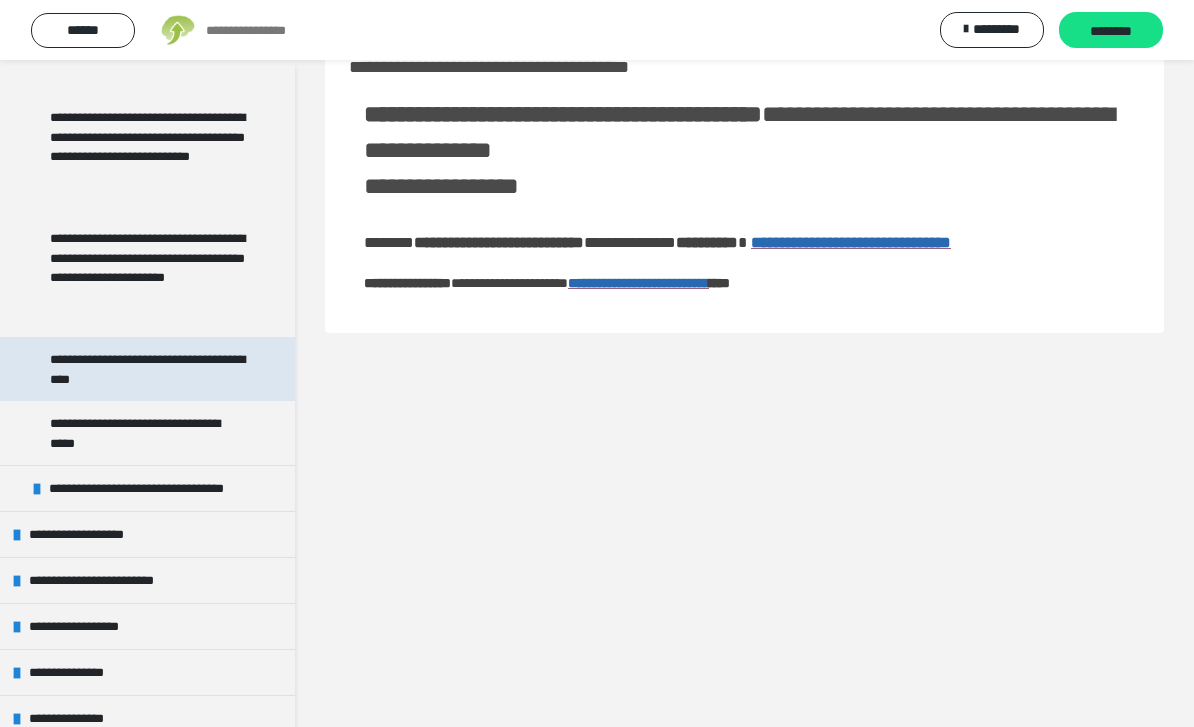 scroll, scrollTop: 1306, scrollLeft: 0, axis: vertical 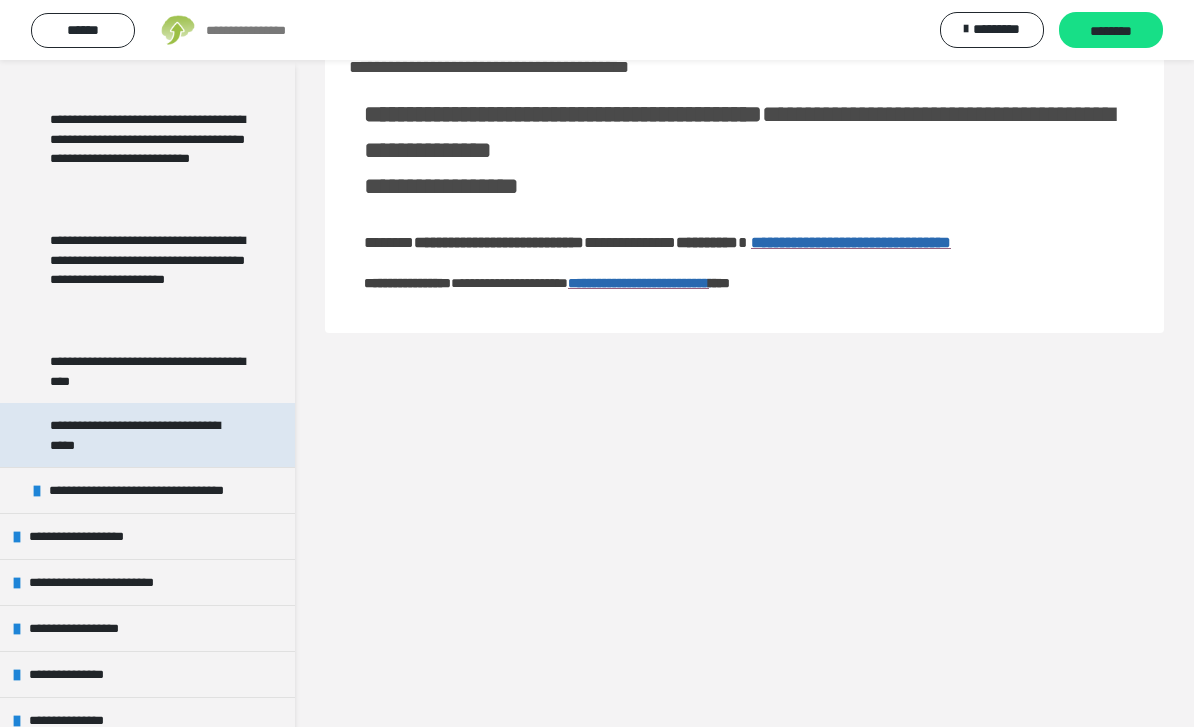 click on "**********" at bounding box center (149, 435) 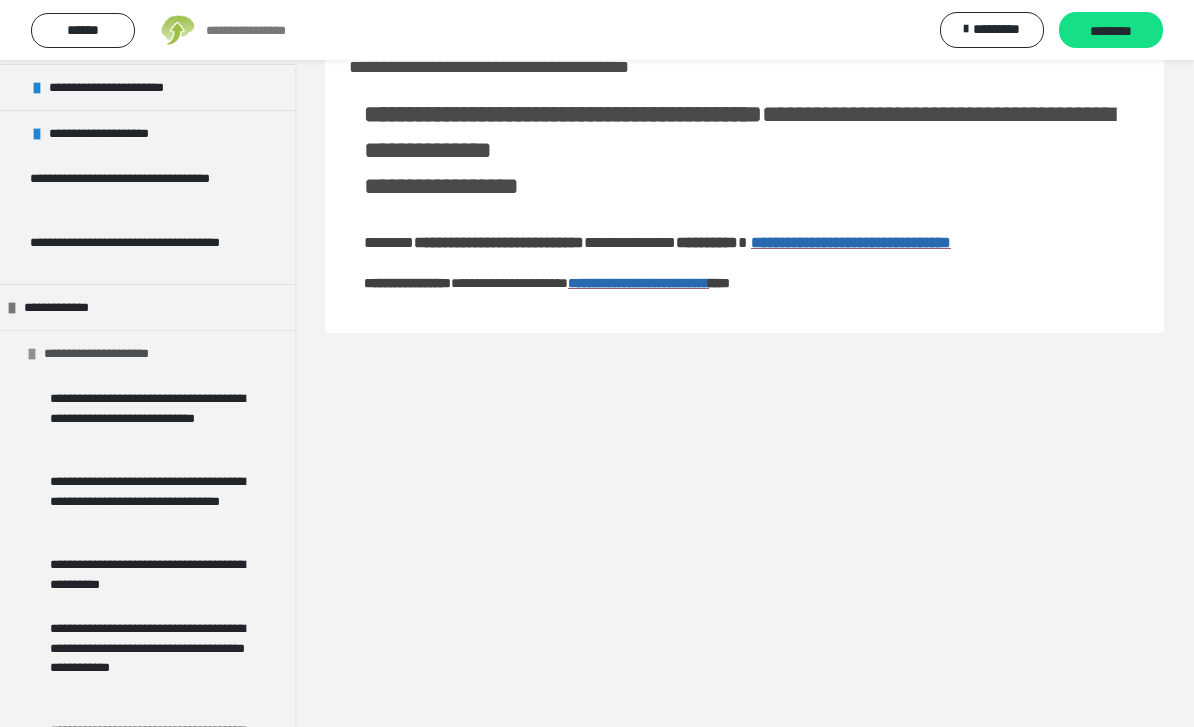 click on "**********" at bounding box center [112, 353] 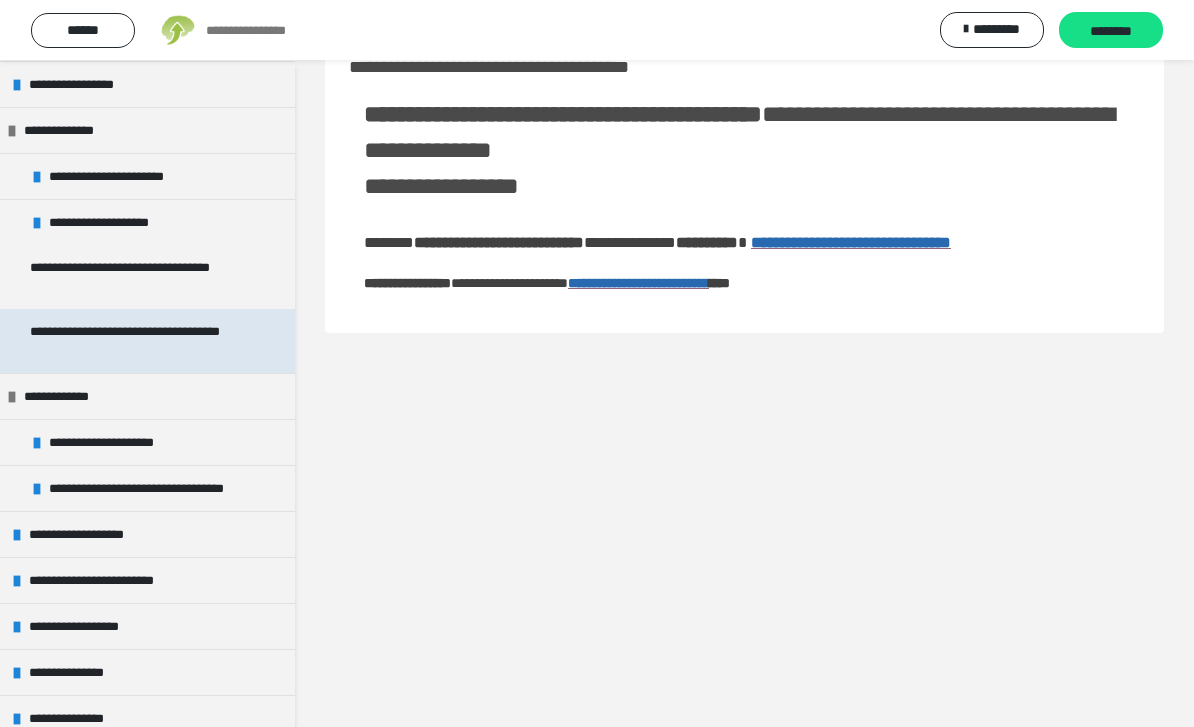 scroll, scrollTop: 604, scrollLeft: 0, axis: vertical 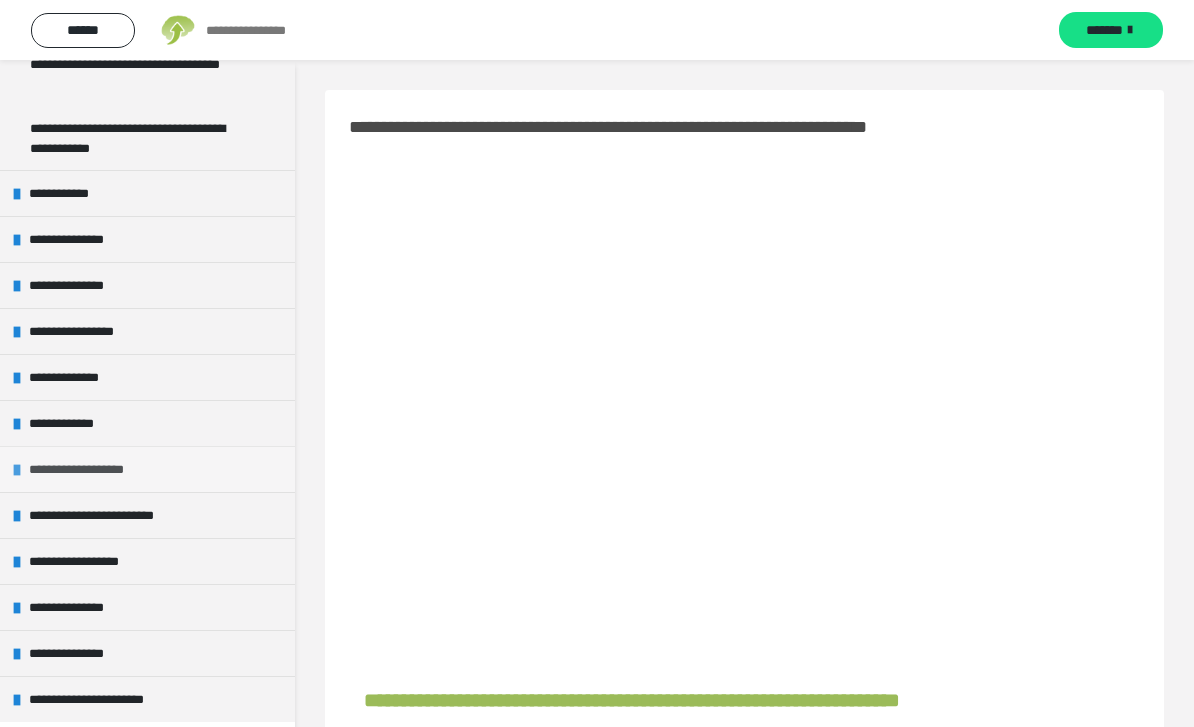 click on "**********" at bounding box center [84, 469] 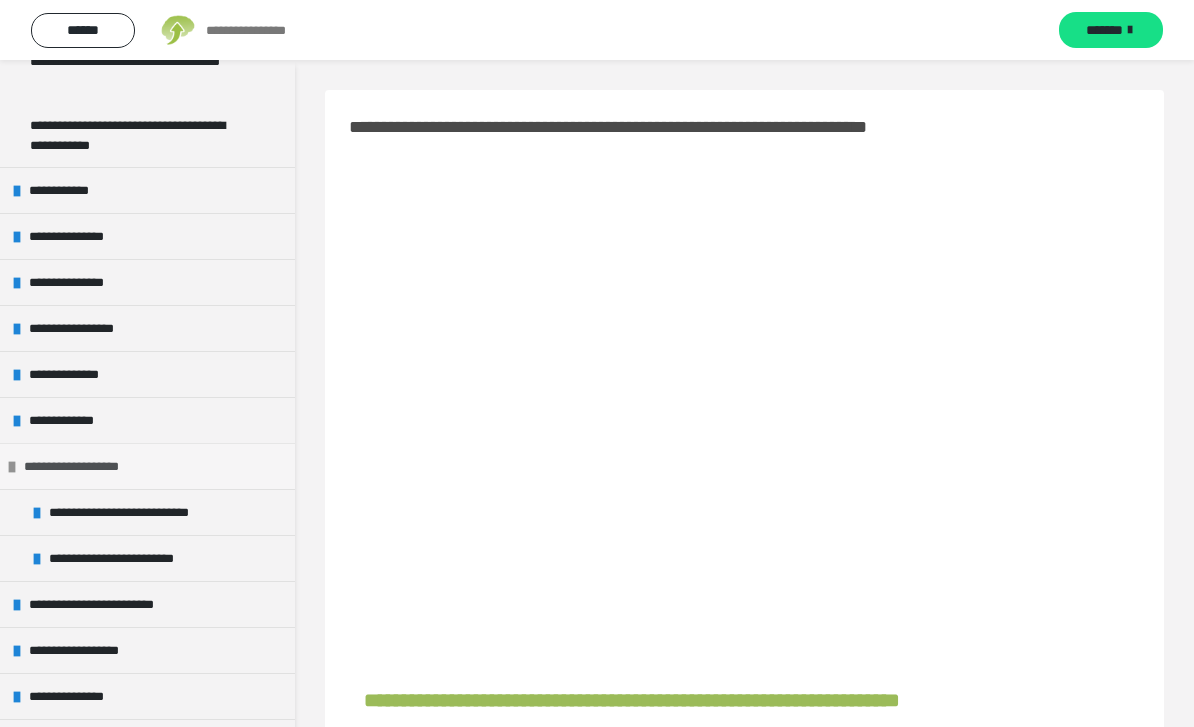 scroll, scrollTop: 375, scrollLeft: 0, axis: vertical 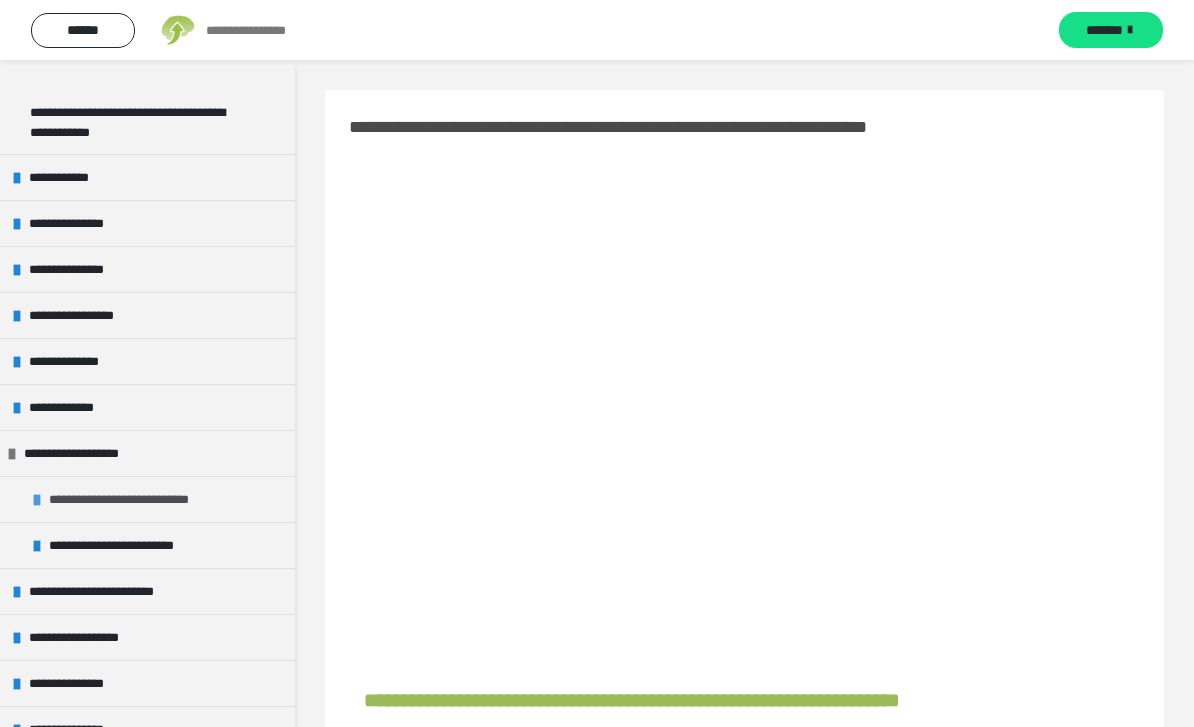 click on "**********" at bounding box center [135, 499] 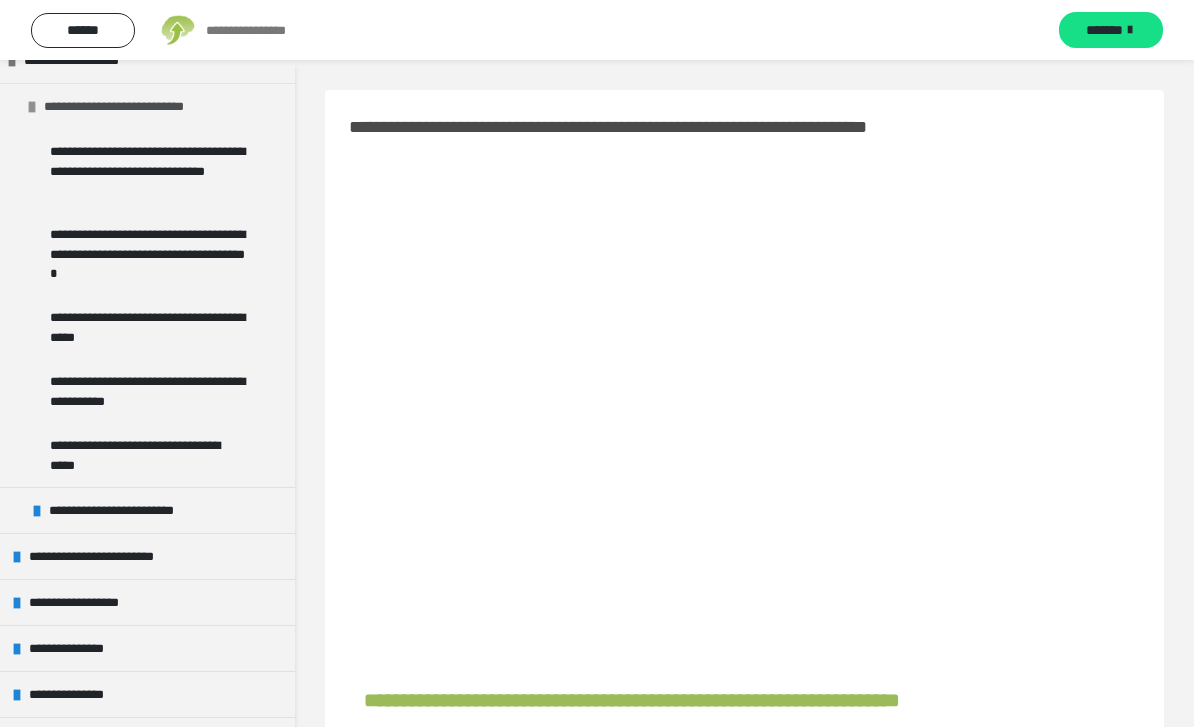 scroll, scrollTop: 774, scrollLeft: 0, axis: vertical 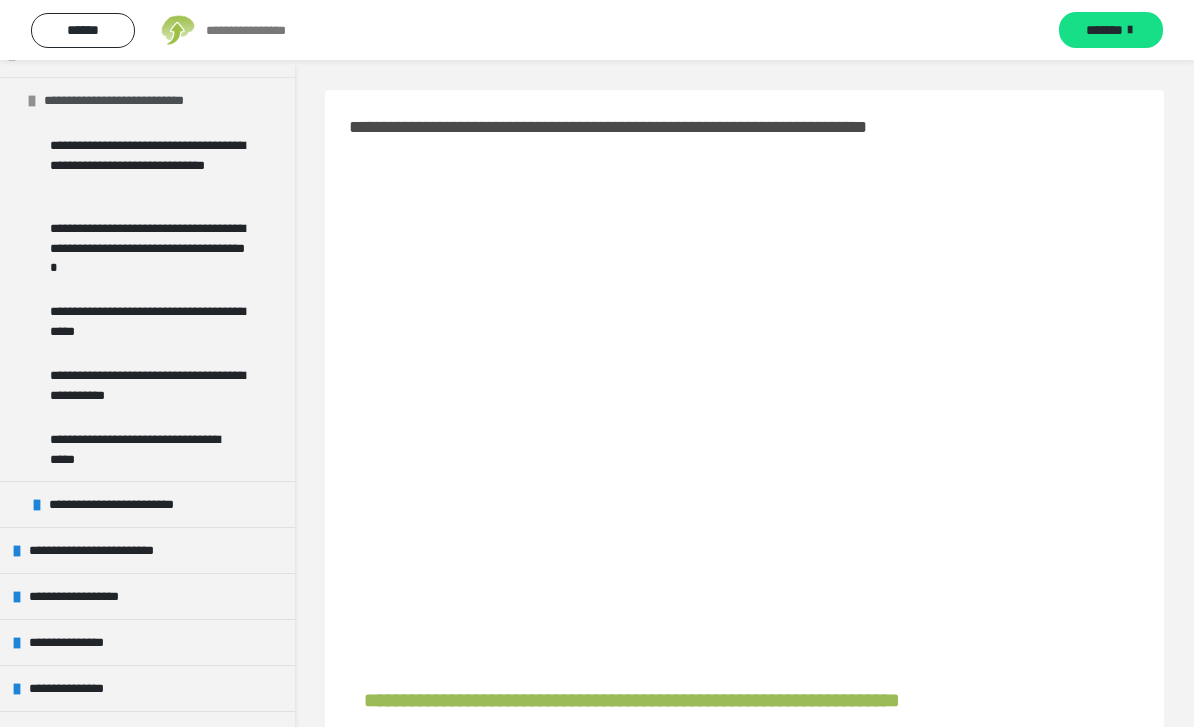 click on "**********" at bounding box center (128, 504) 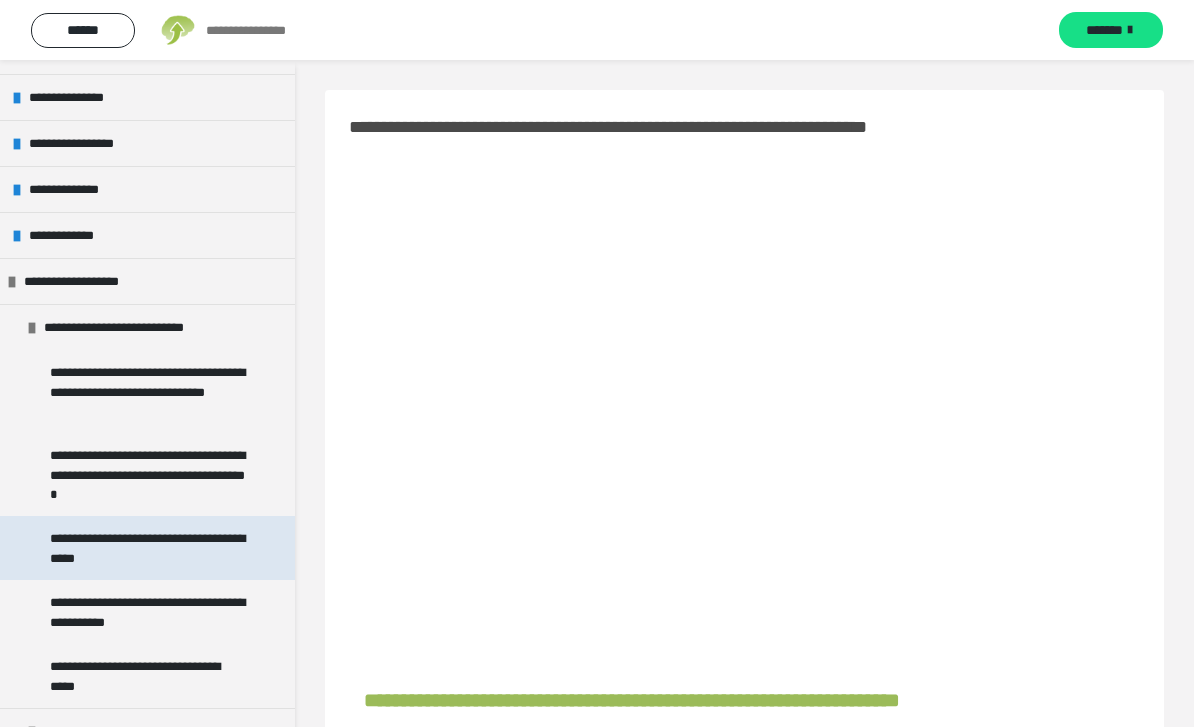 scroll, scrollTop: 526, scrollLeft: 0, axis: vertical 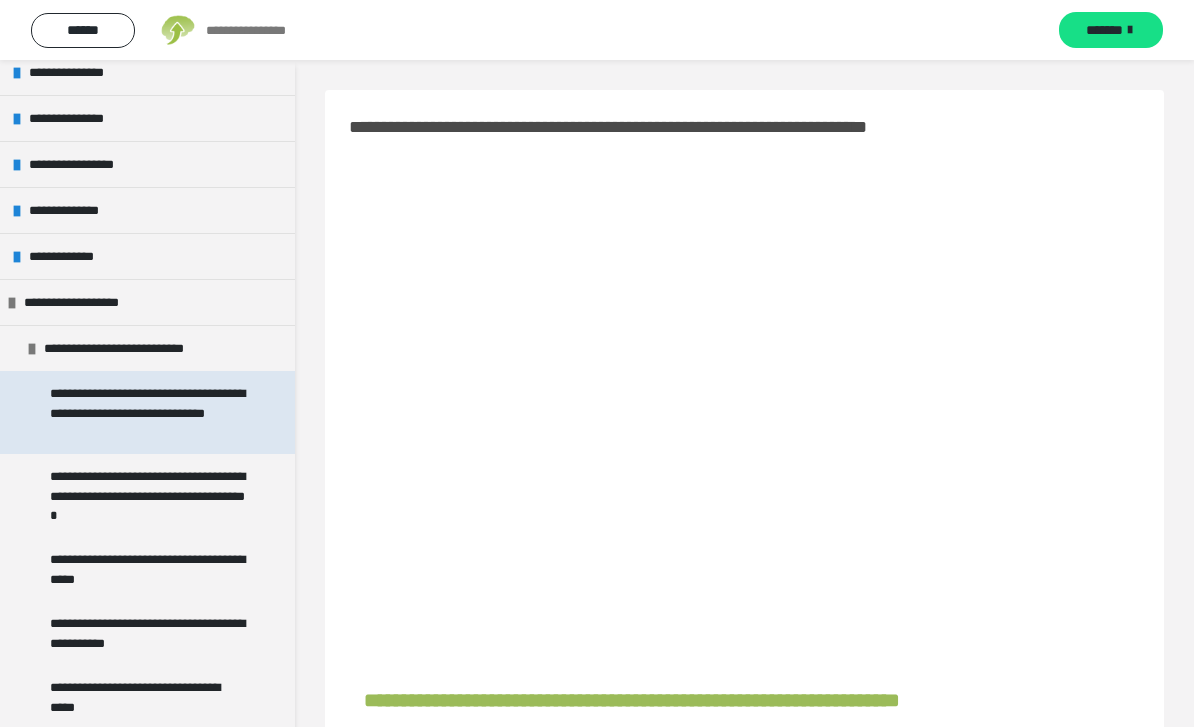 click on "**********" at bounding box center (149, 412) 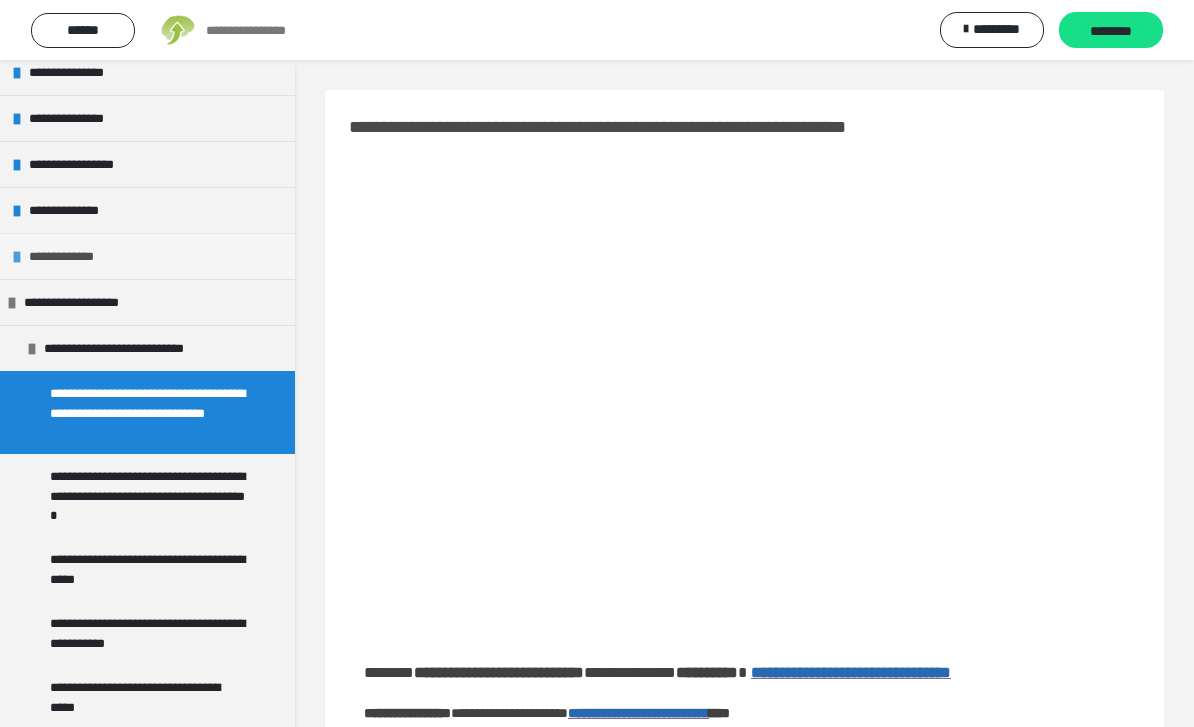 click on "**********" at bounding box center (69, 256) 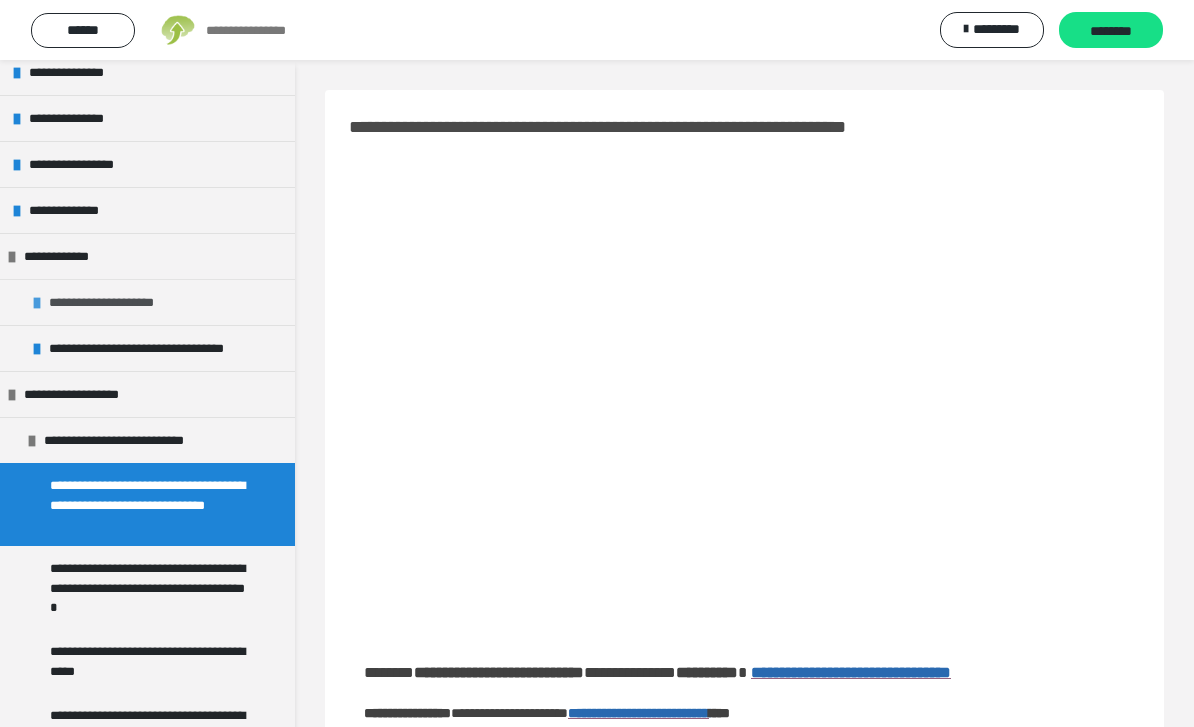 click on "**********" at bounding box center [117, 302] 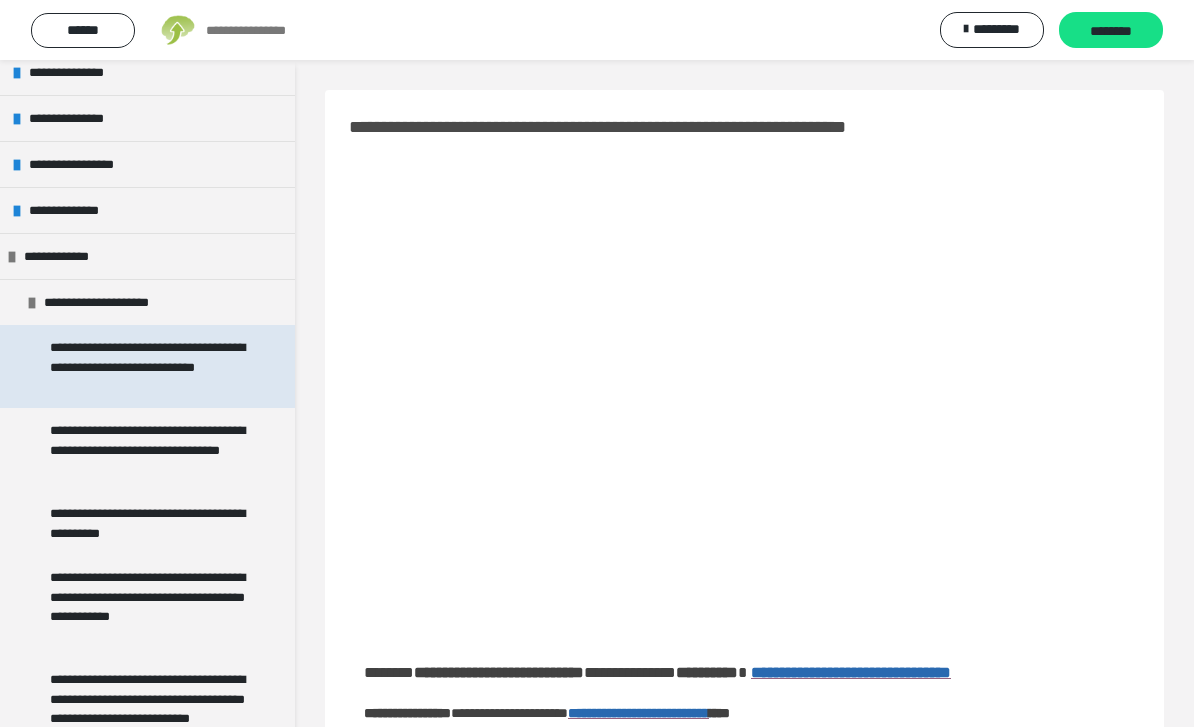 click on "**********" at bounding box center [149, 366] 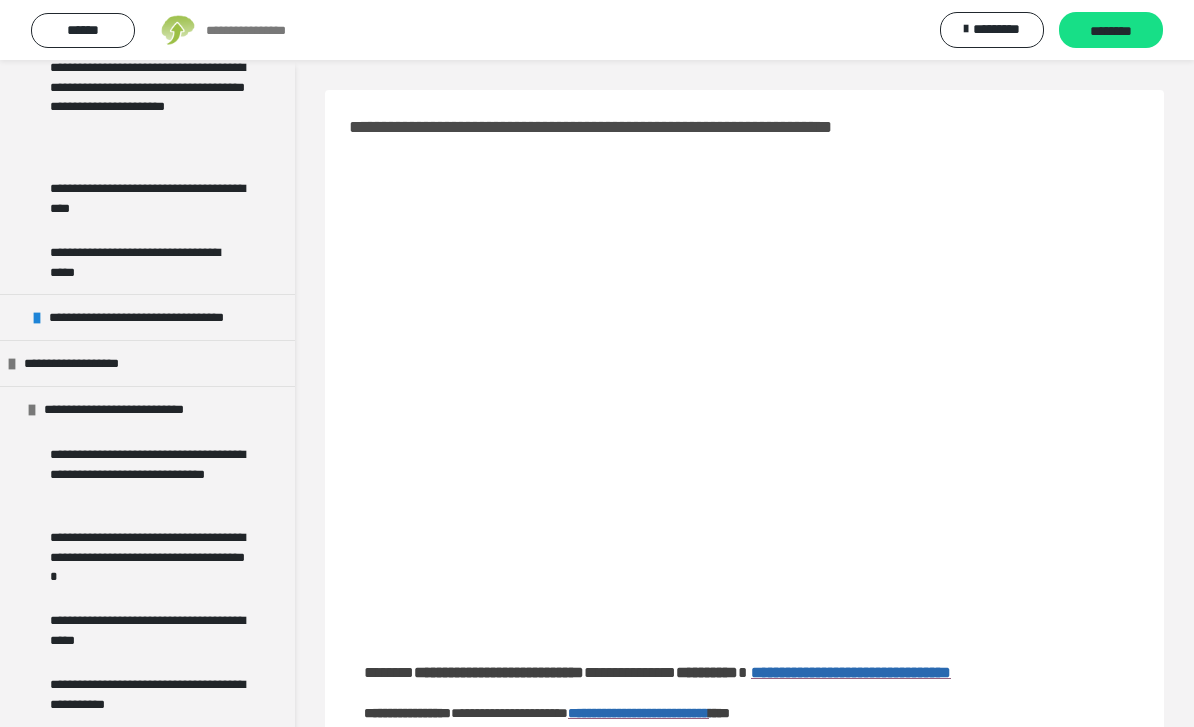 scroll, scrollTop: 1260, scrollLeft: 0, axis: vertical 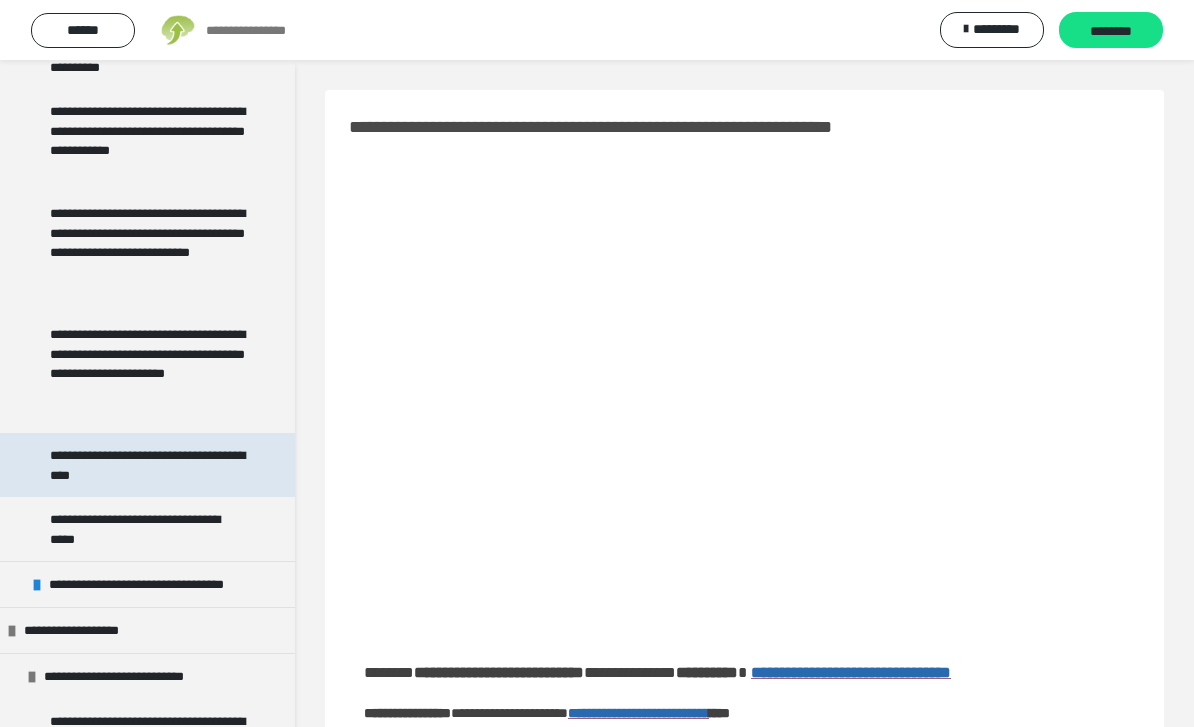 click on "**********" at bounding box center (149, 465) 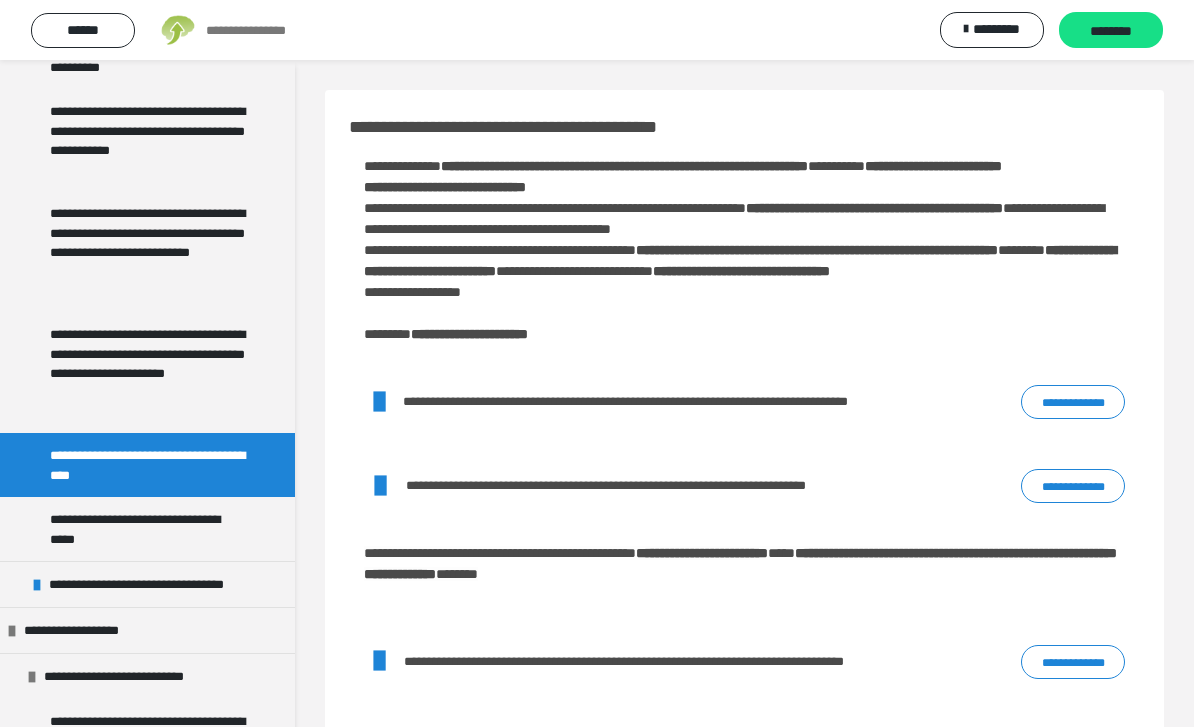 click on "**********" at bounding box center (1073, 402) 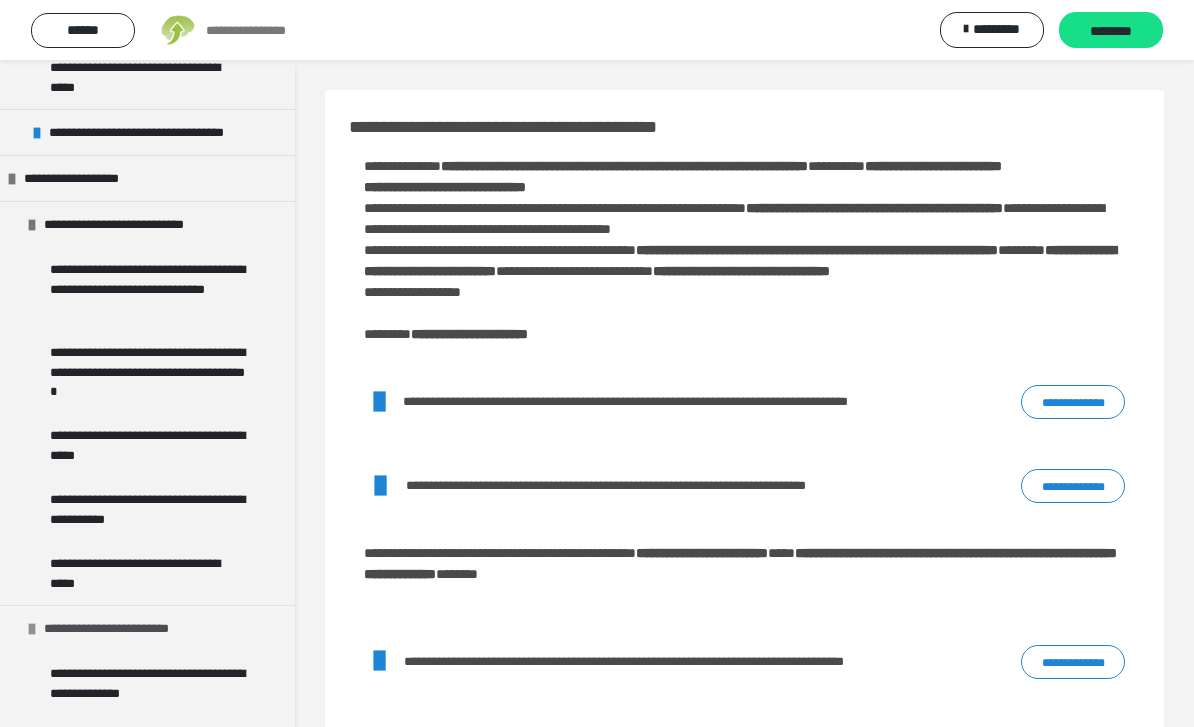 scroll, scrollTop: 1442, scrollLeft: 0, axis: vertical 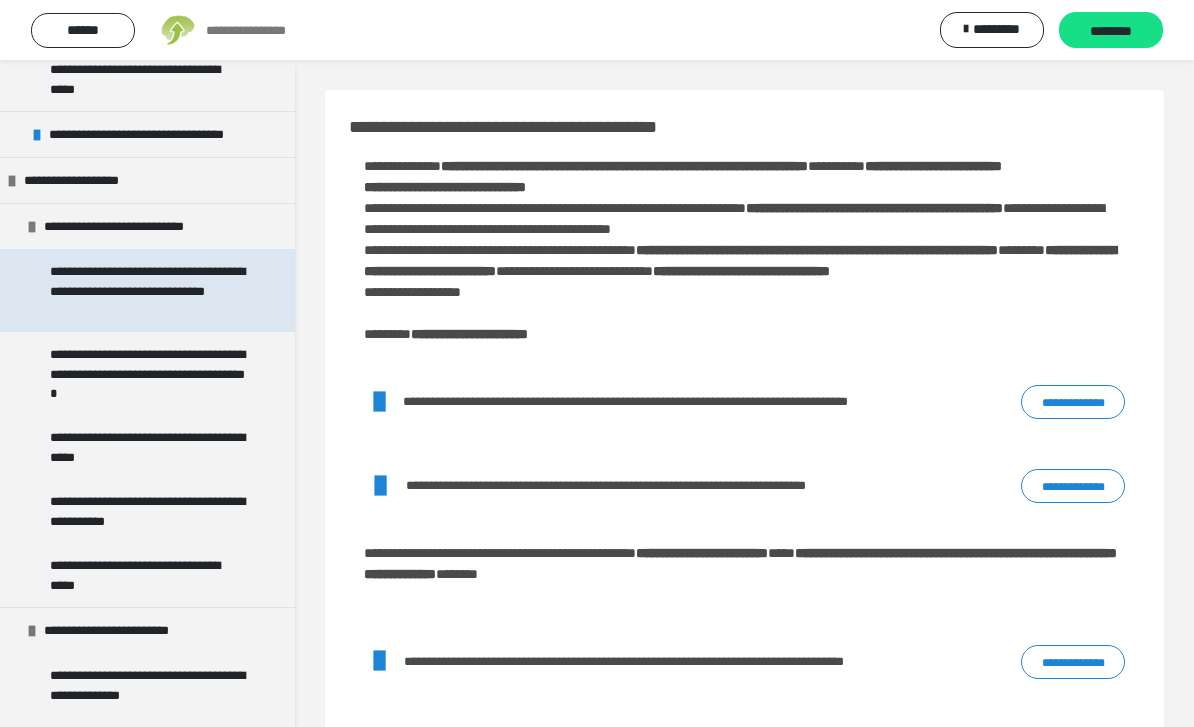 click on "**********" at bounding box center (149, 290) 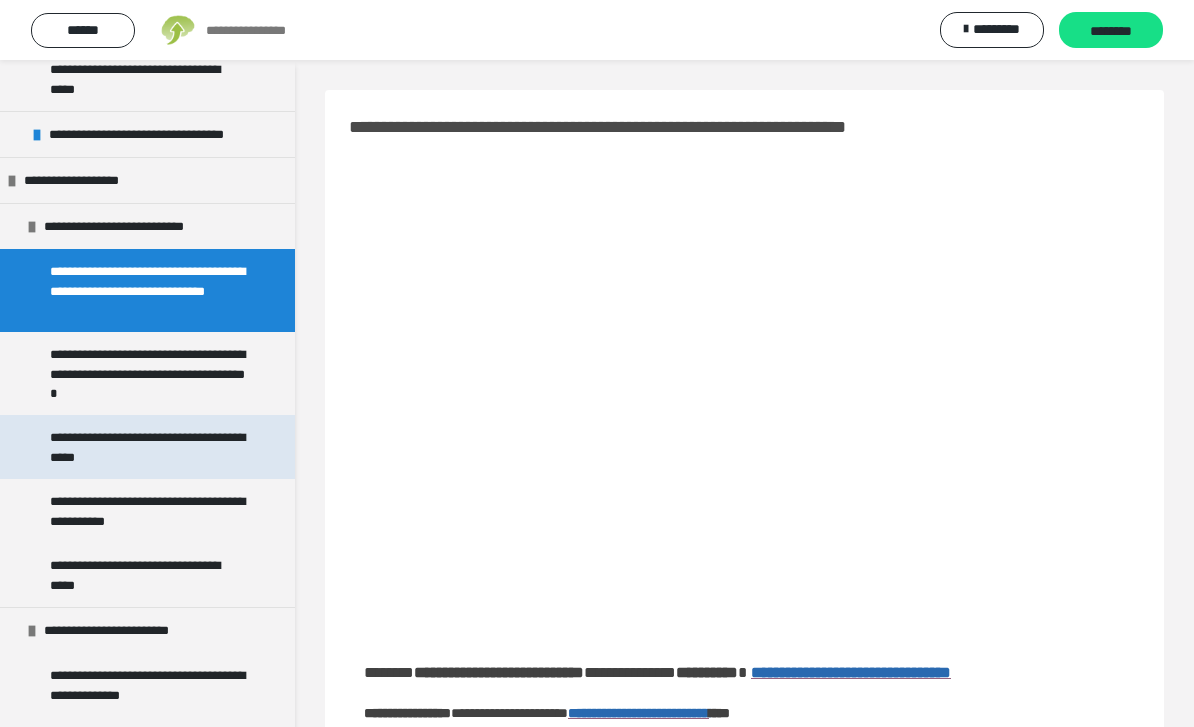 click on "**********" at bounding box center [149, 447] 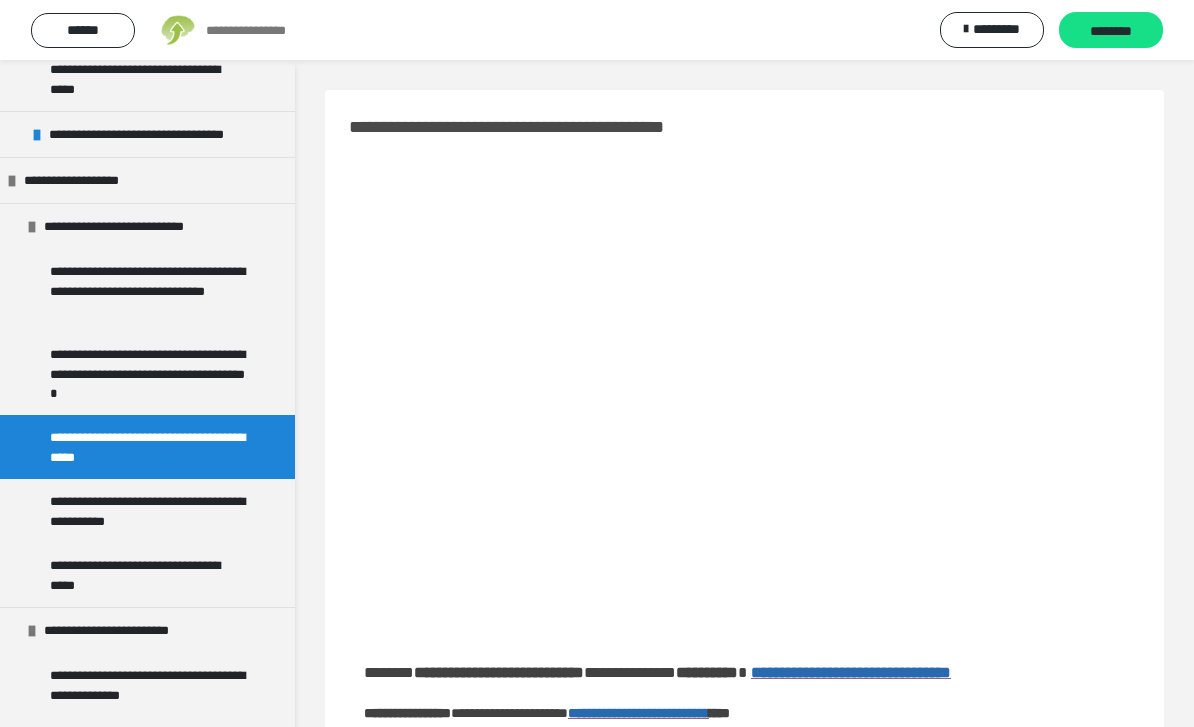 scroll, scrollTop: 24, scrollLeft: 0, axis: vertical 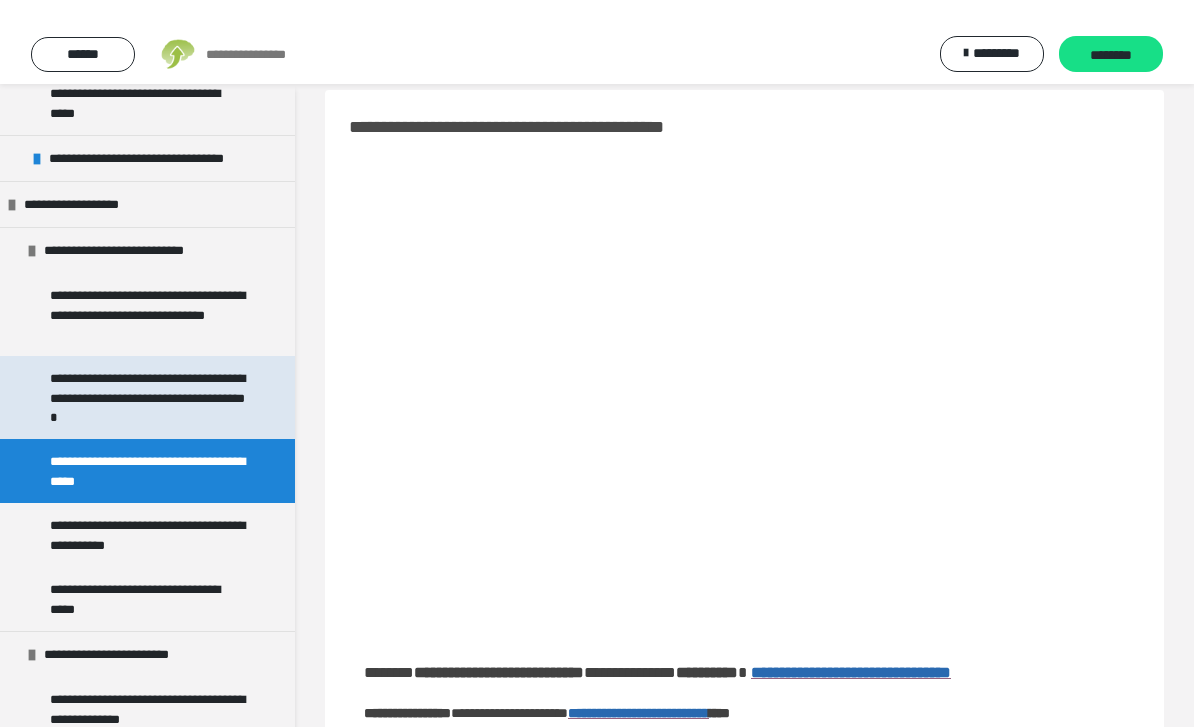 click on "**********" at bounding box center (149, 373) 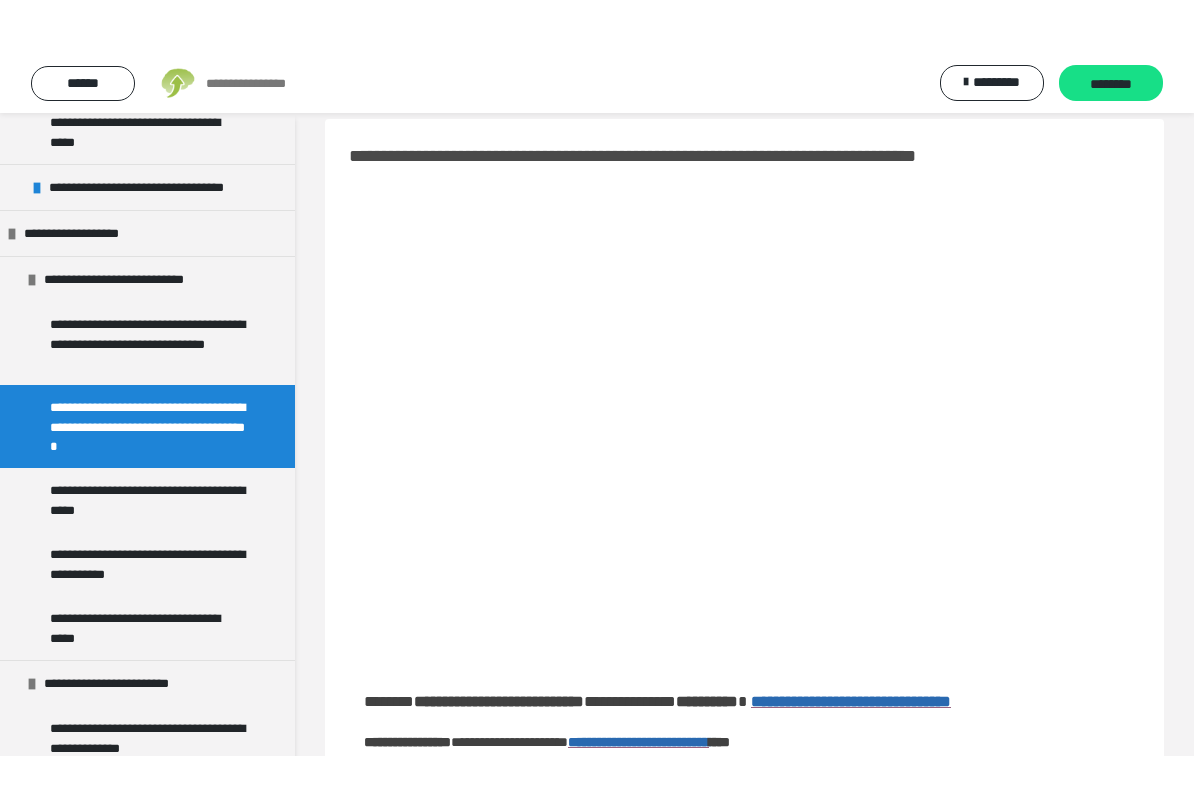 scroll, scrollTop: 0, scrollLeft: 0, axis: both 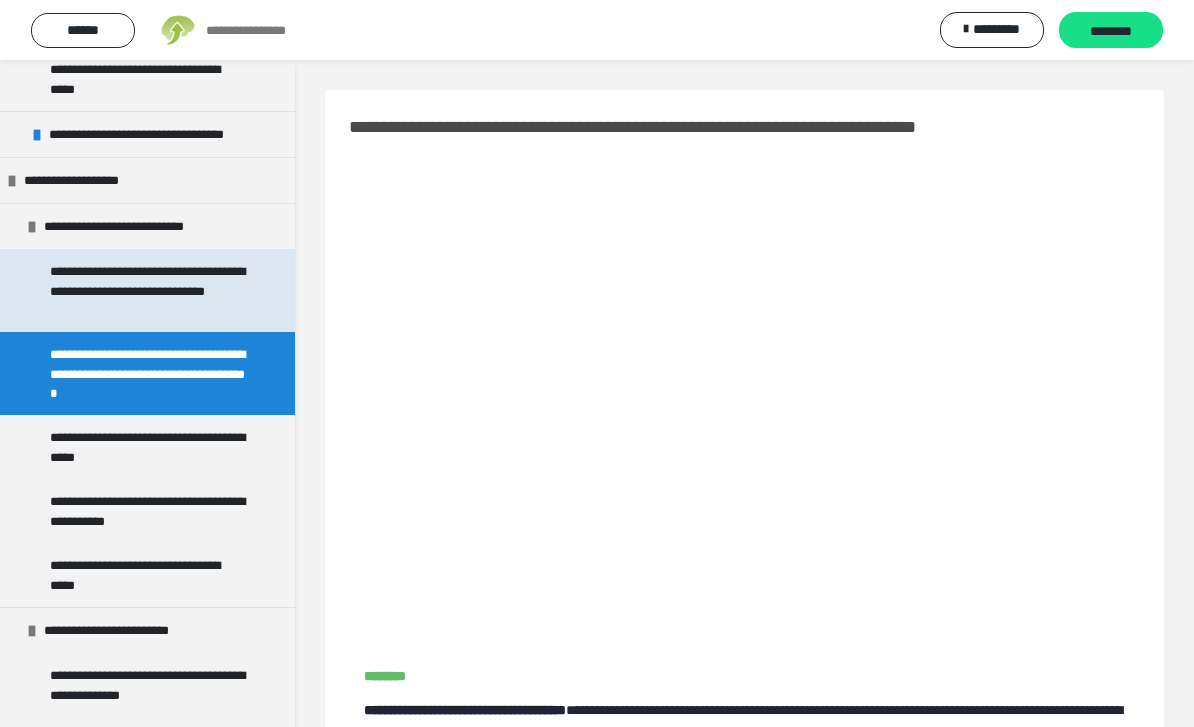 click on "**********" at bounding box center [149, 290] 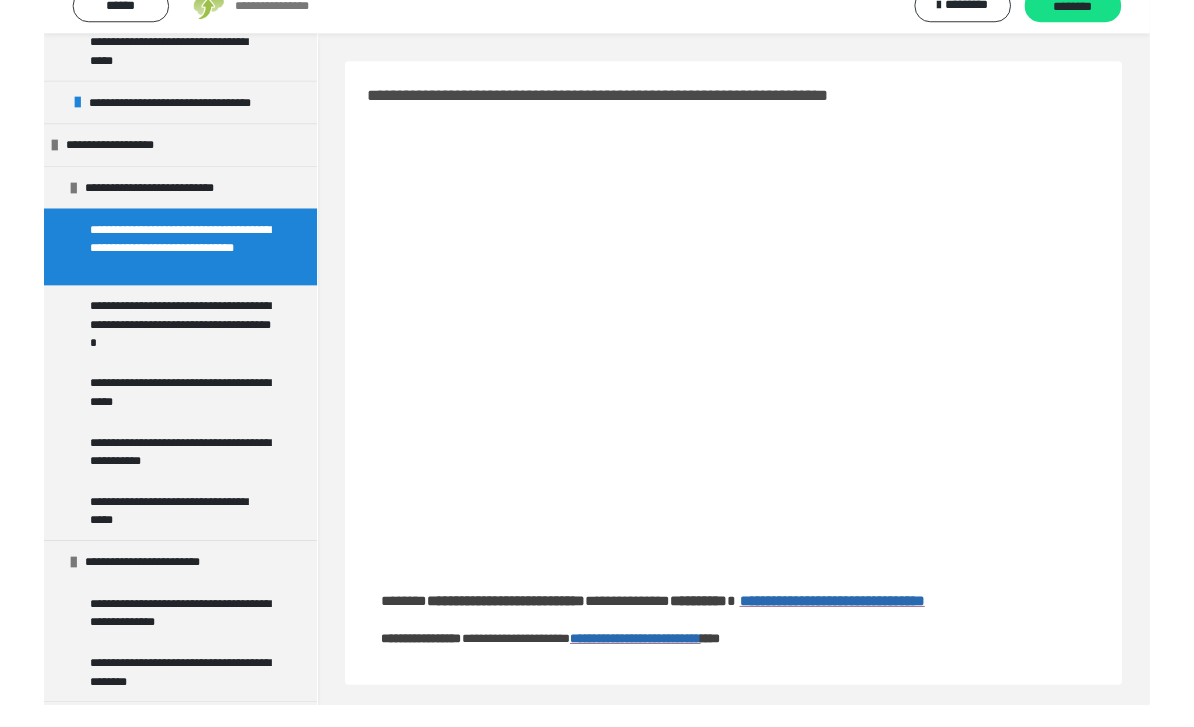 scroll, scrollTop: 24, scrollLeft: 0, axis: vertical 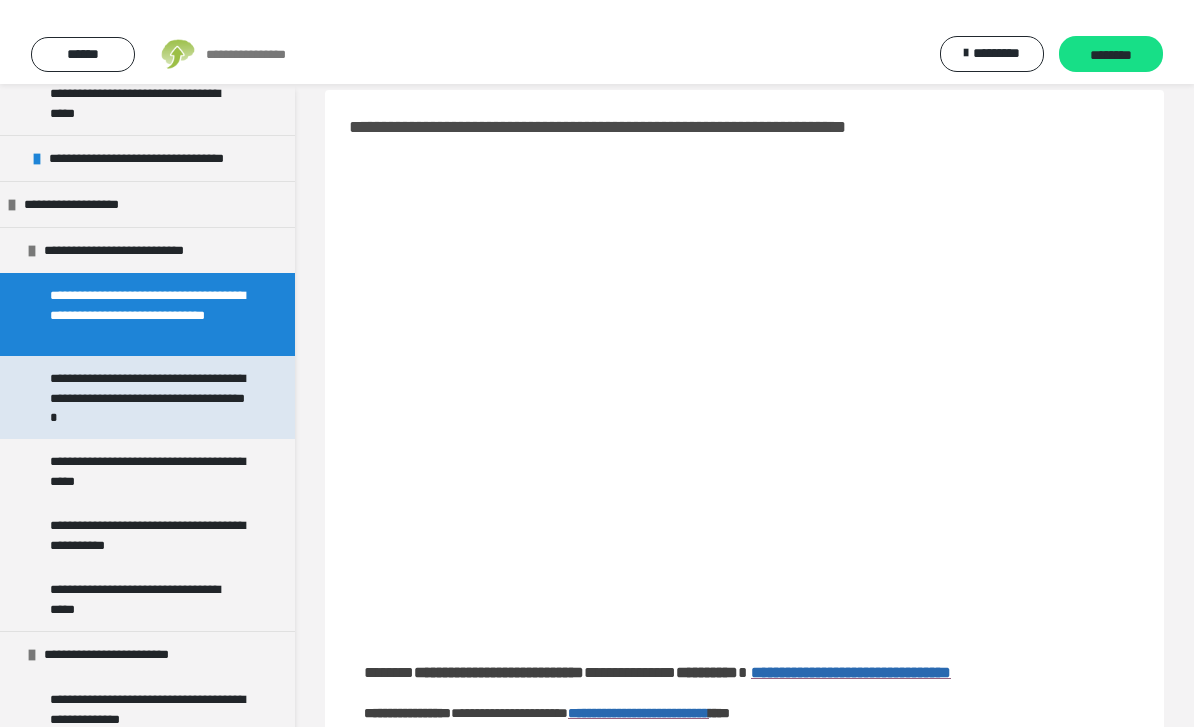 click on "**********" at bounding box center [149, 373] 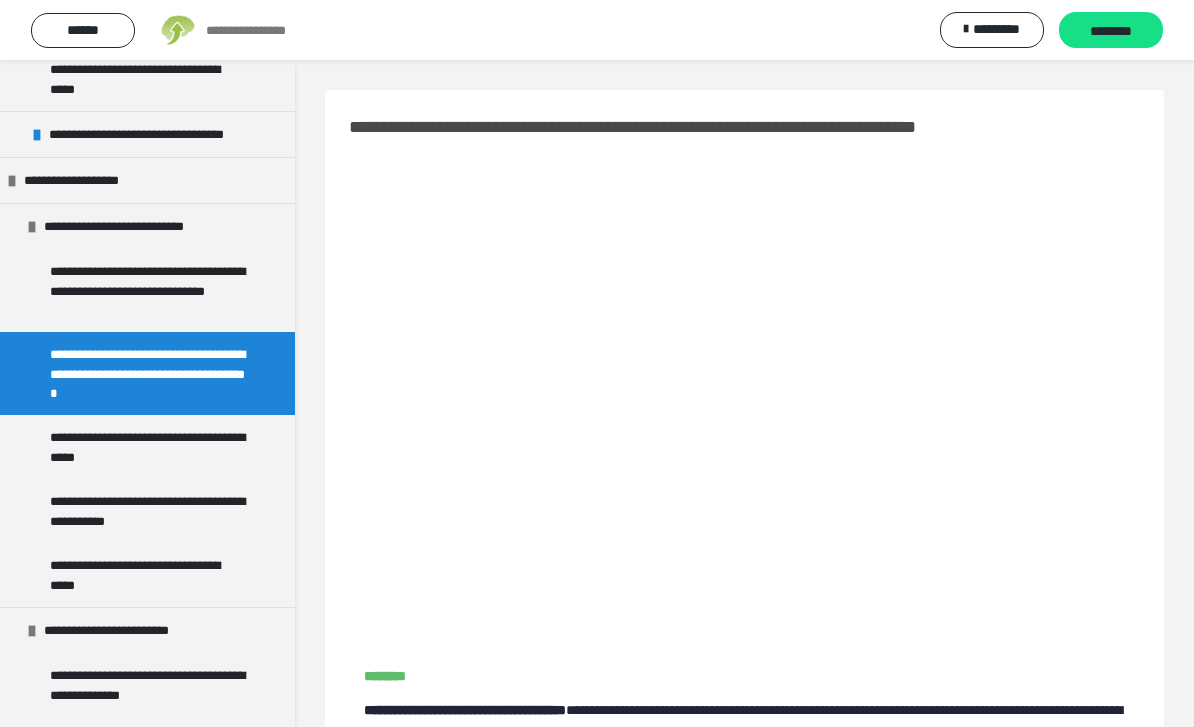 scroll, scrollTop: 24, scrollLeft: 0, axis: vertical 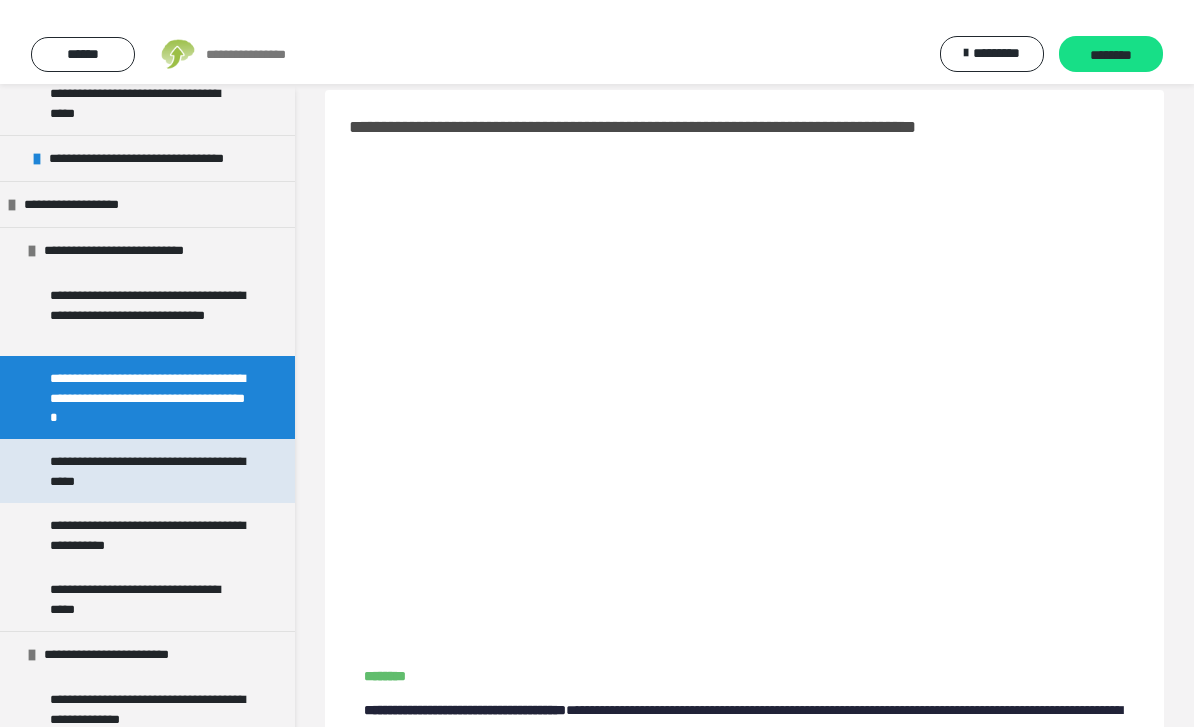 click on "**********" at bounding box center [149, 447] 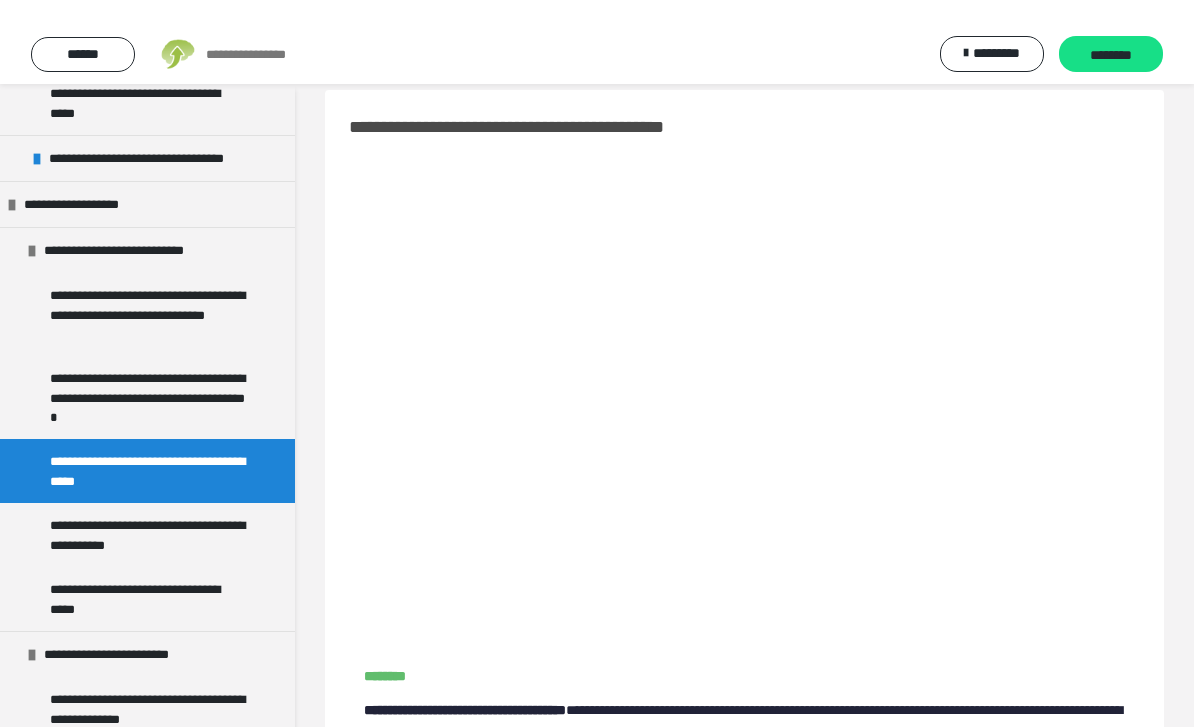 scroll, scrollTop: 0, scrollLeft: 0, axis: both 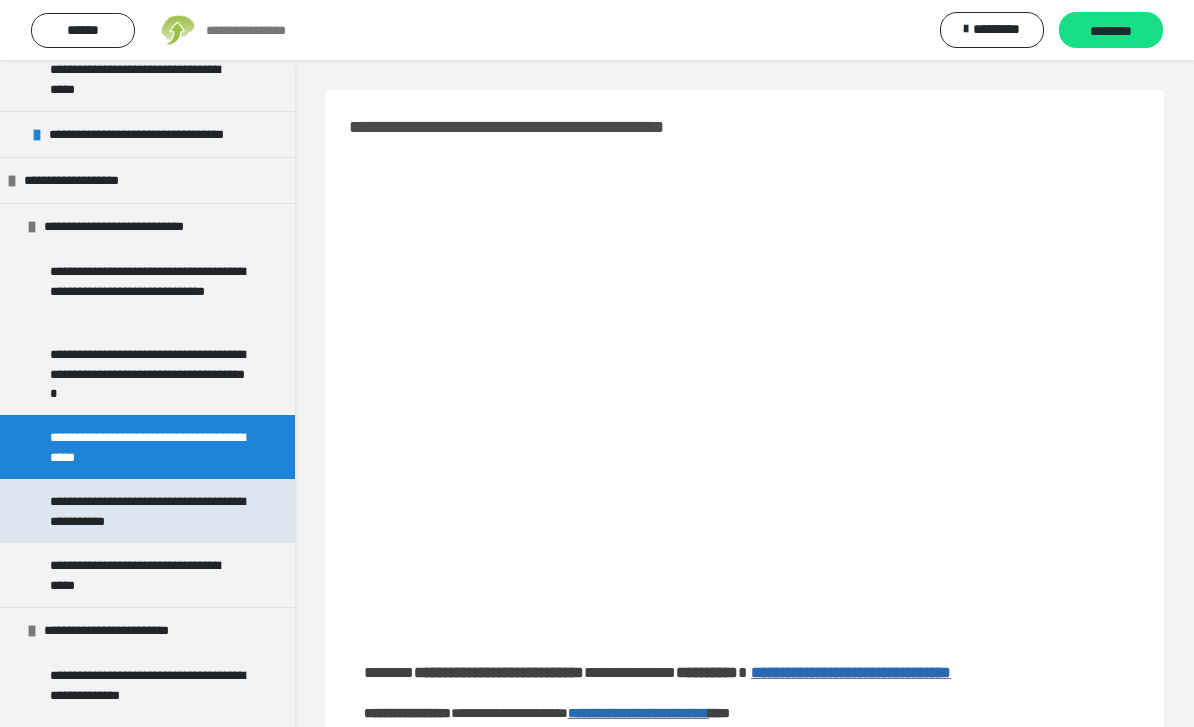 click on "**********" at bounding box center (149, 511) 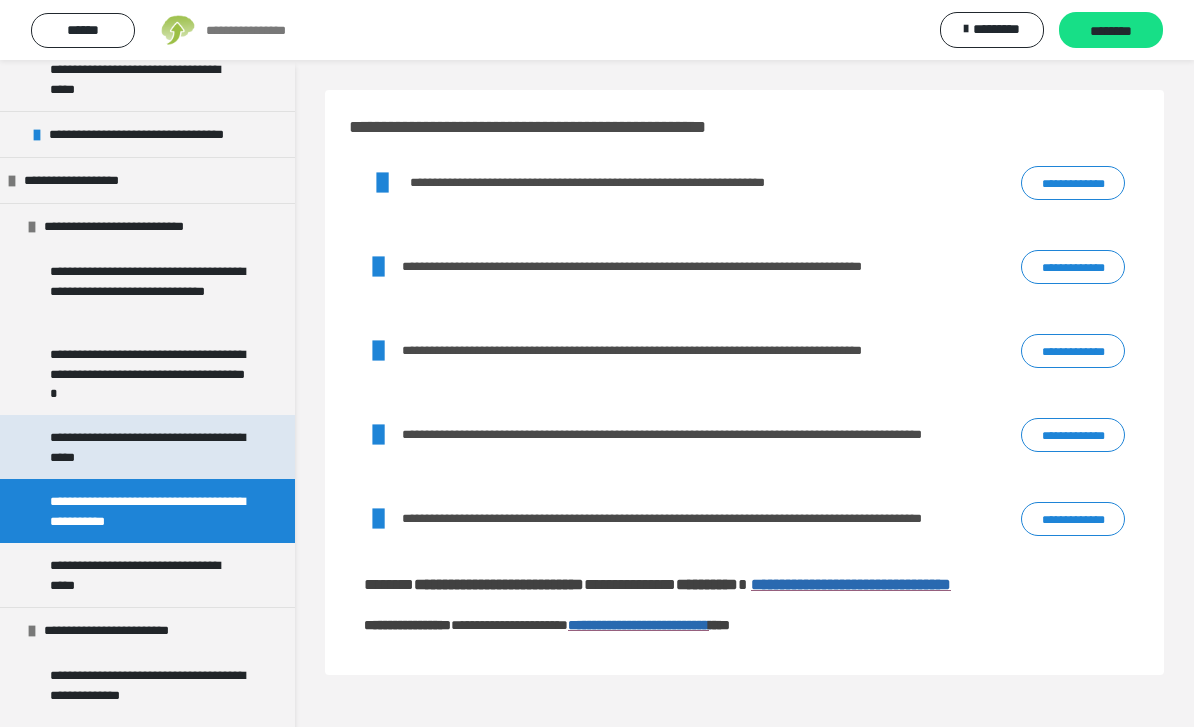 click on "**********" at bounding box center (149, 447) 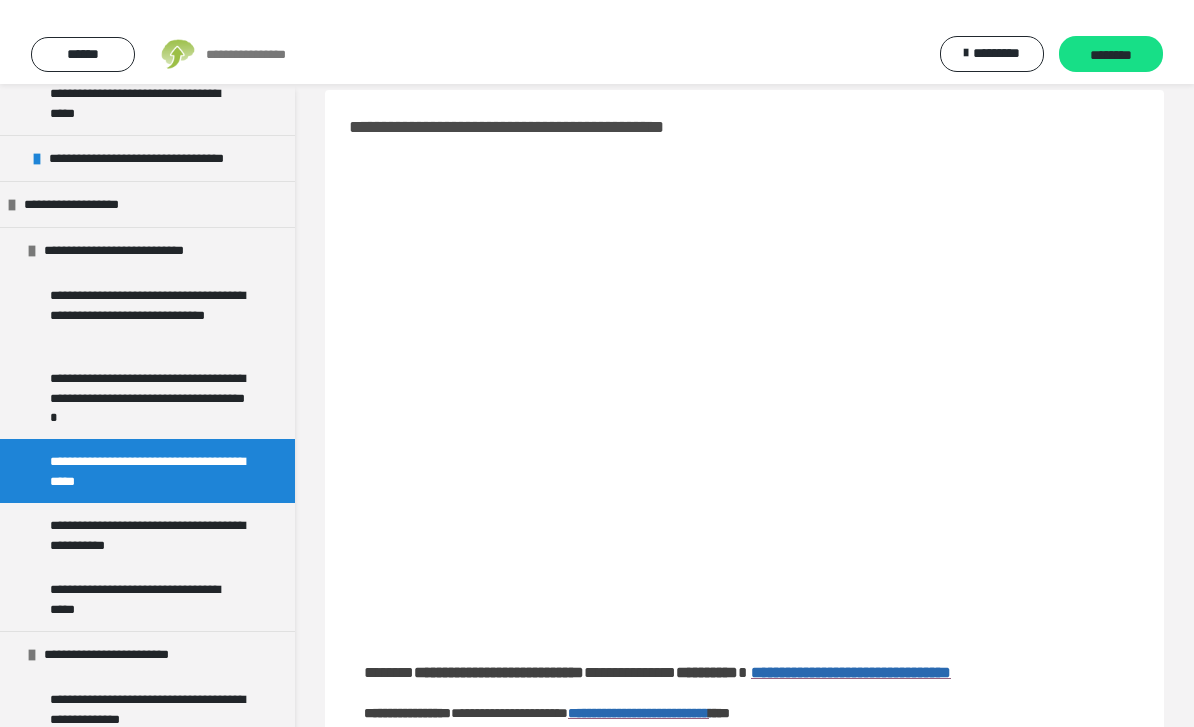 scroll, scrollTop: 0, scrollLeft: 0, axis: both 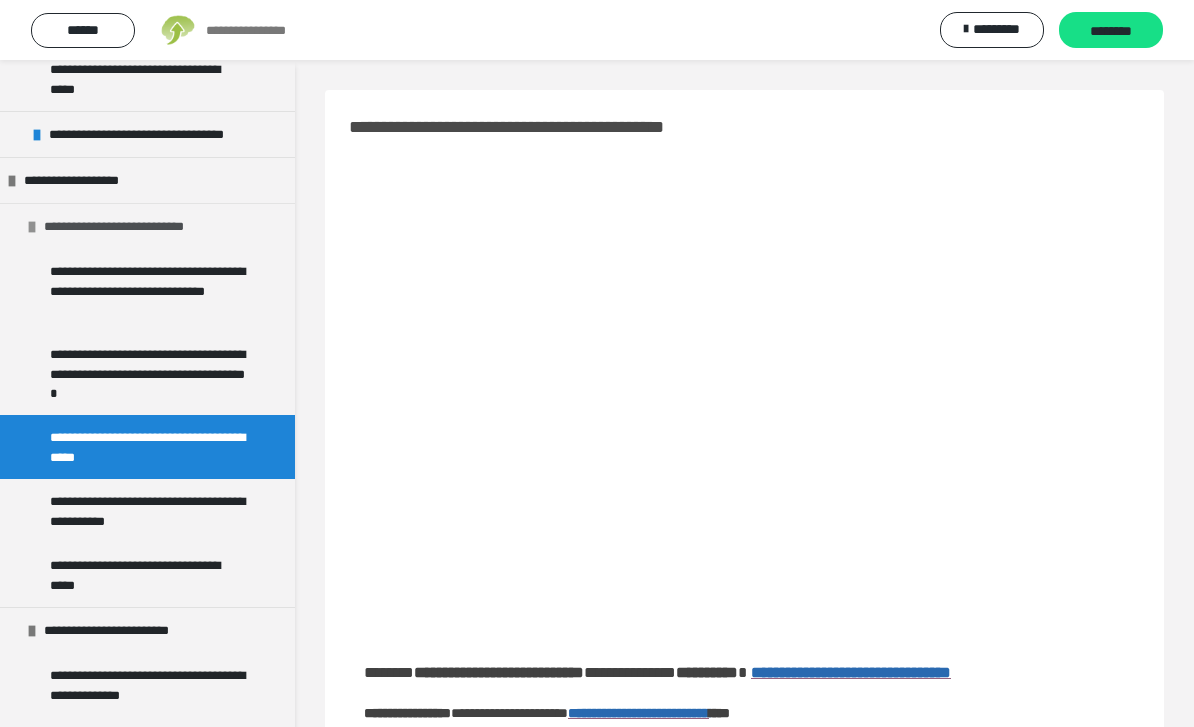 click on "**********" at bounding box center (130, 226) 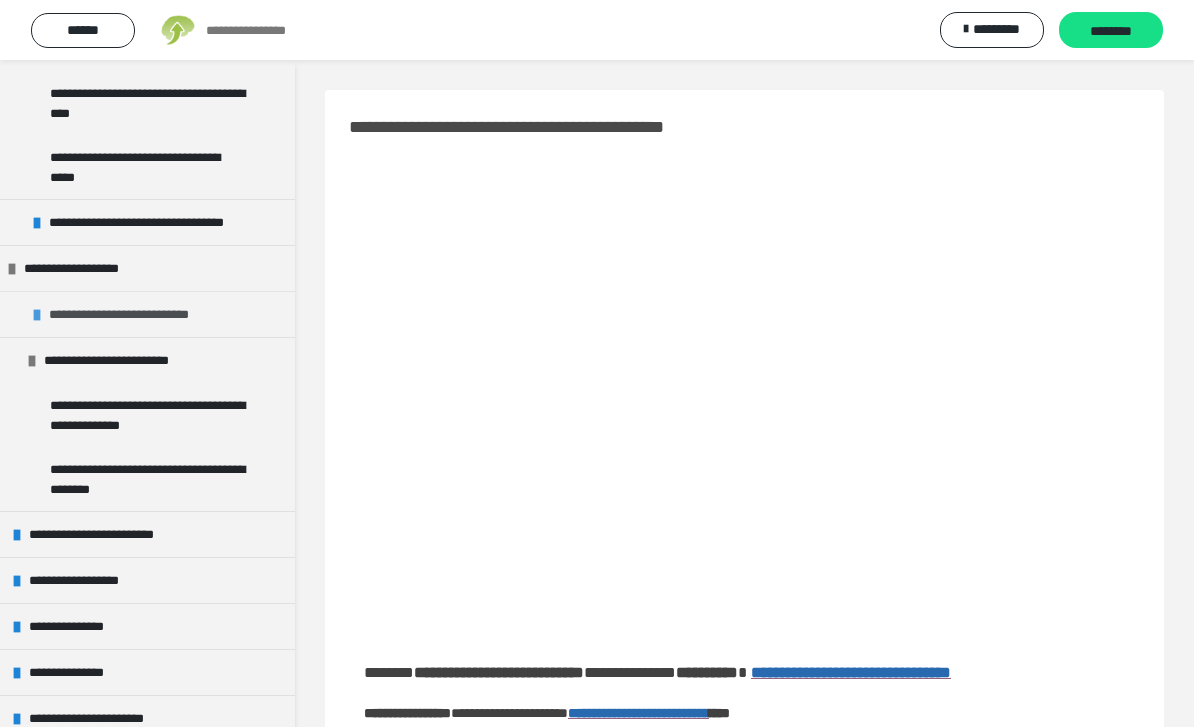 scroll, scrollTop: 1356, scrollLeft: 0, axis: vertical 